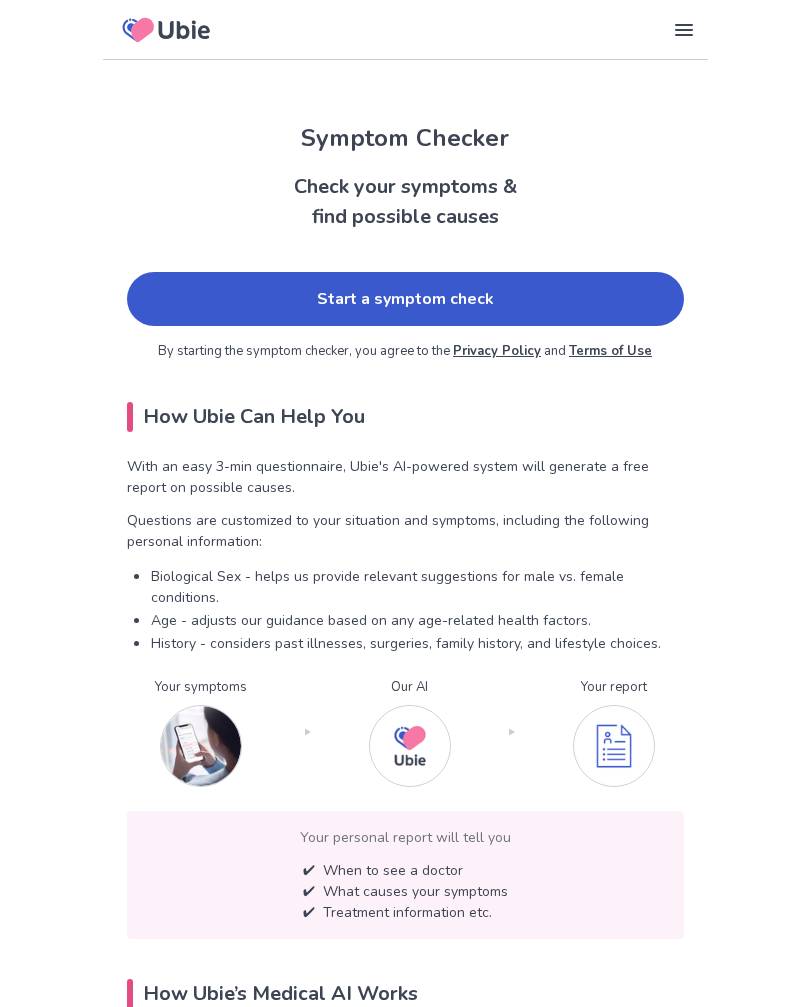 scroll, scrollTop: 0, scrollLeft: 0, axis: both 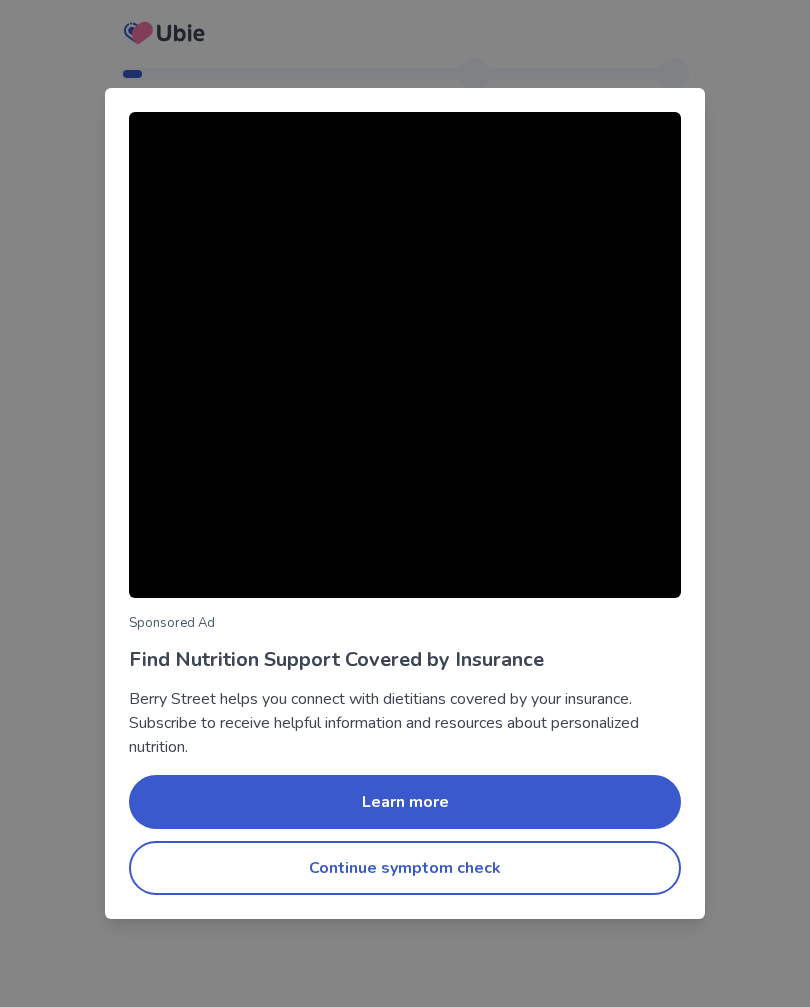 click on "Continue symptom check" at bounding box center [405, 868] 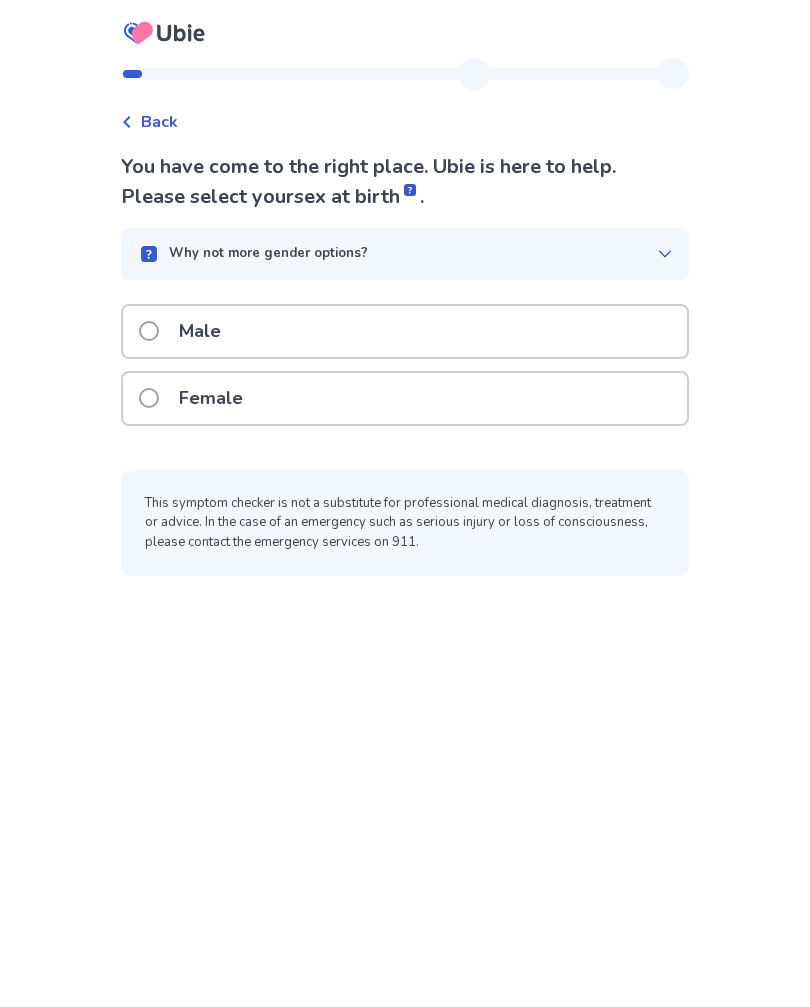 click on "Female" at bounding box center [197, 398] 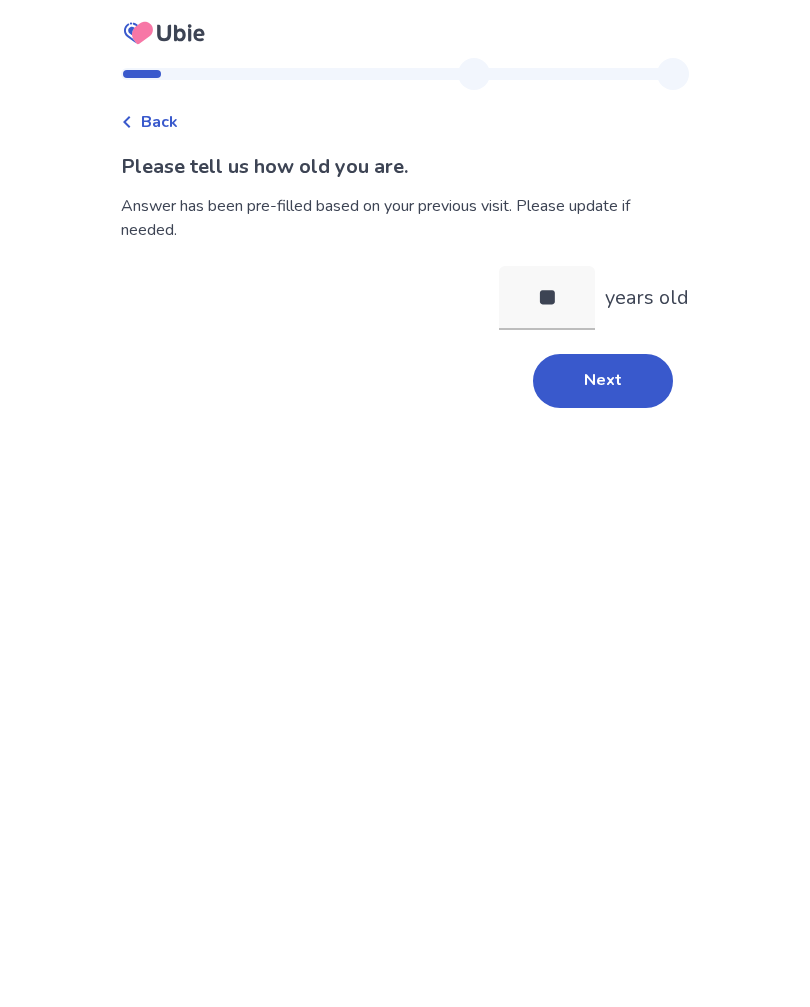 click on "Next" at bounding box center [603, 381] 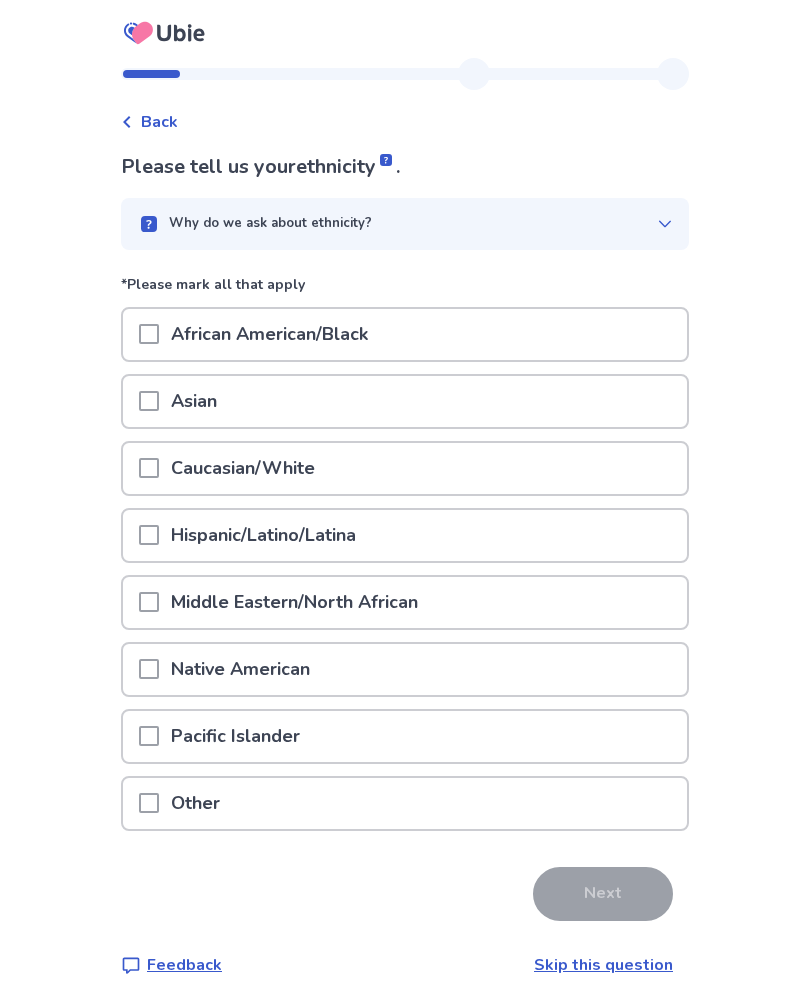 click on "Skip this question" at bounding box center (603, 965) 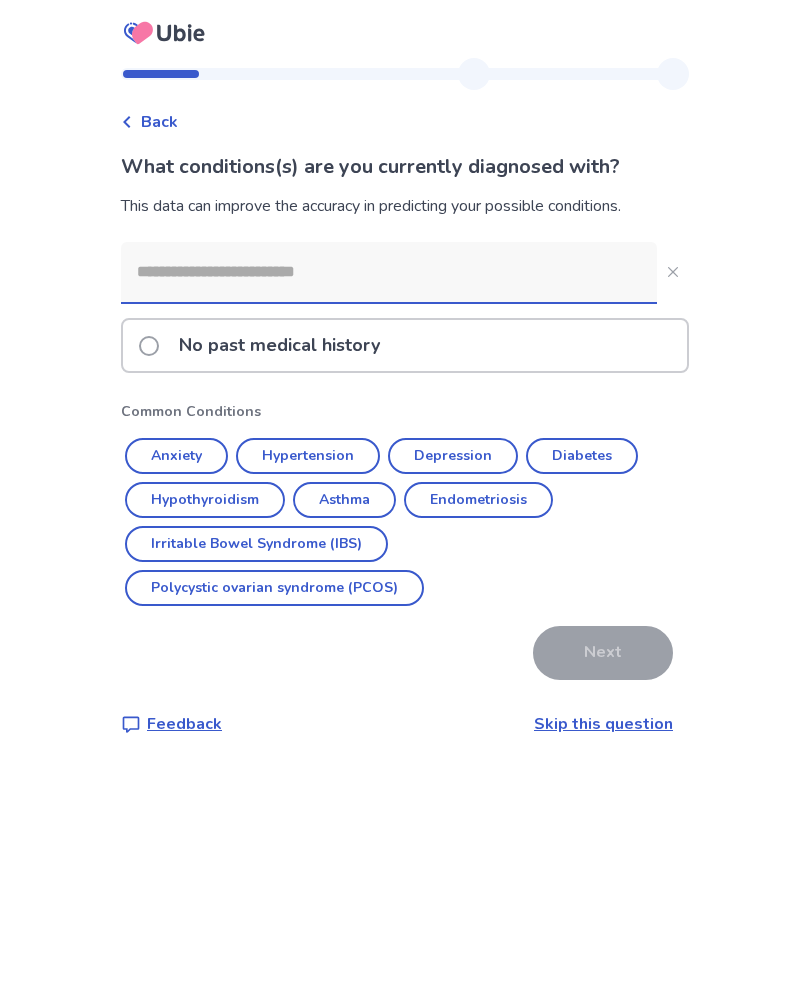 click on "Skip this question" at bounding box center (603, 724) 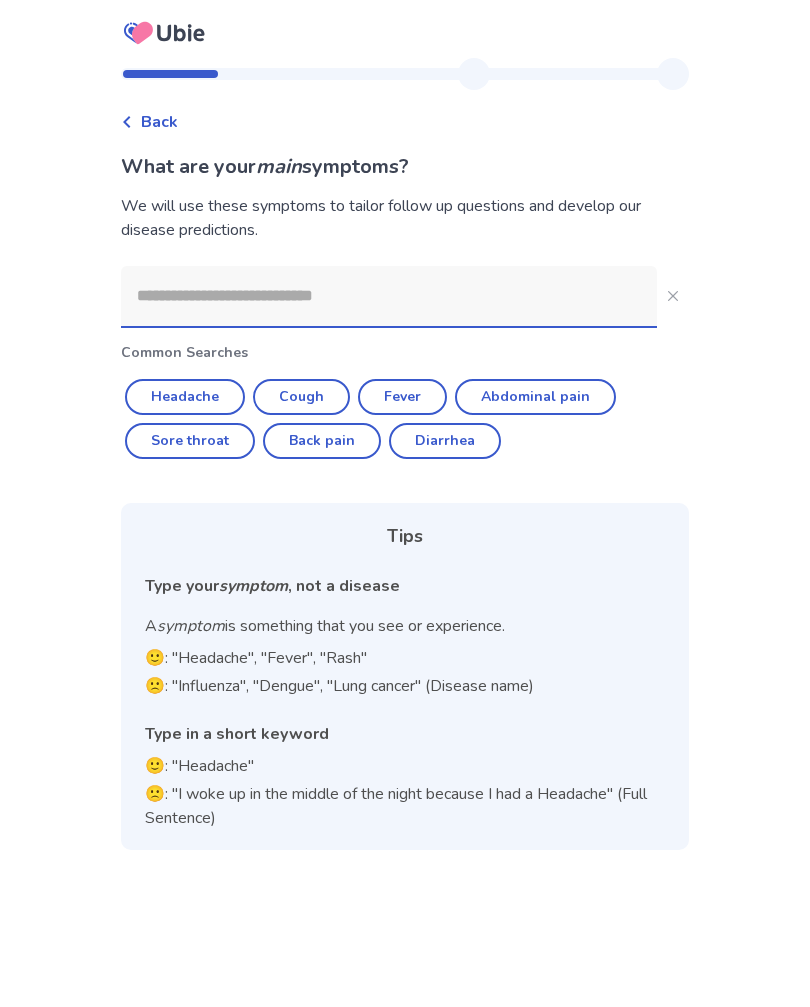 click on "Headache" 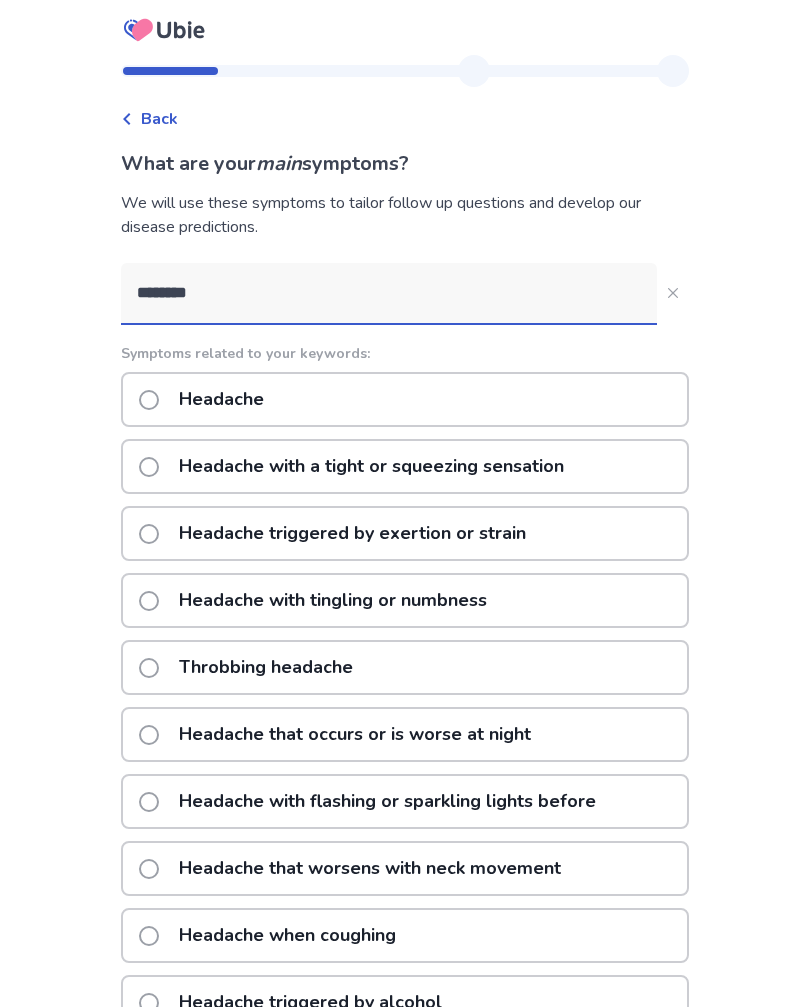 scroll, scrollTop: 2, scrollLeft: 0, axis: vertical 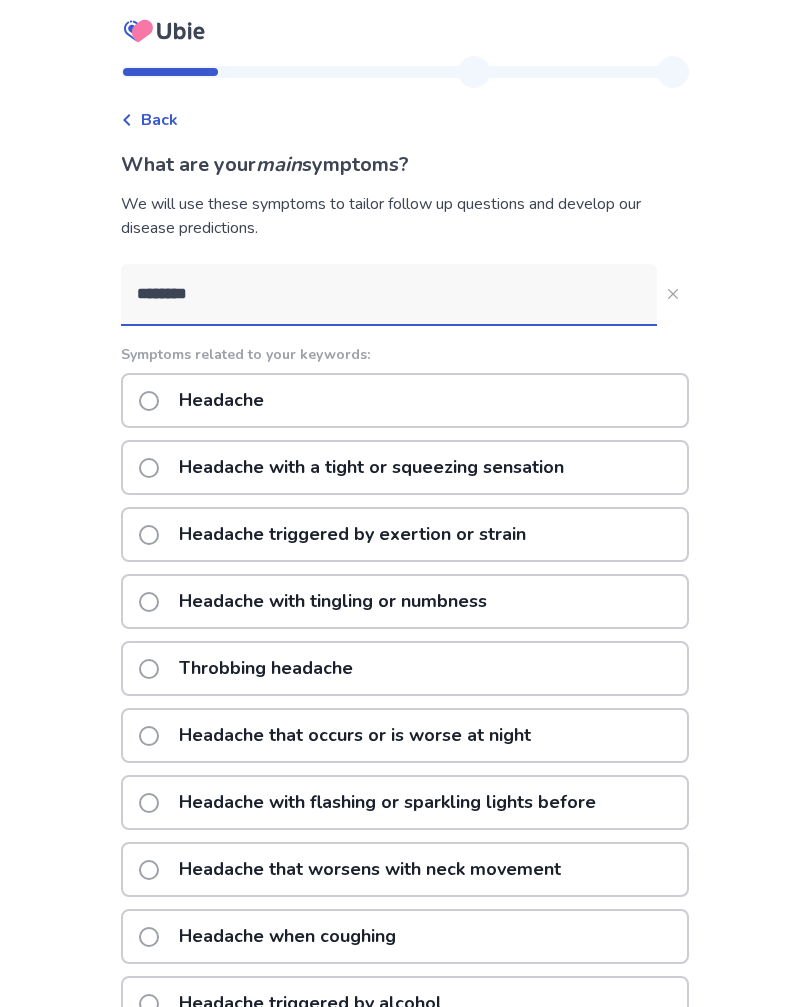 click on "Headache" 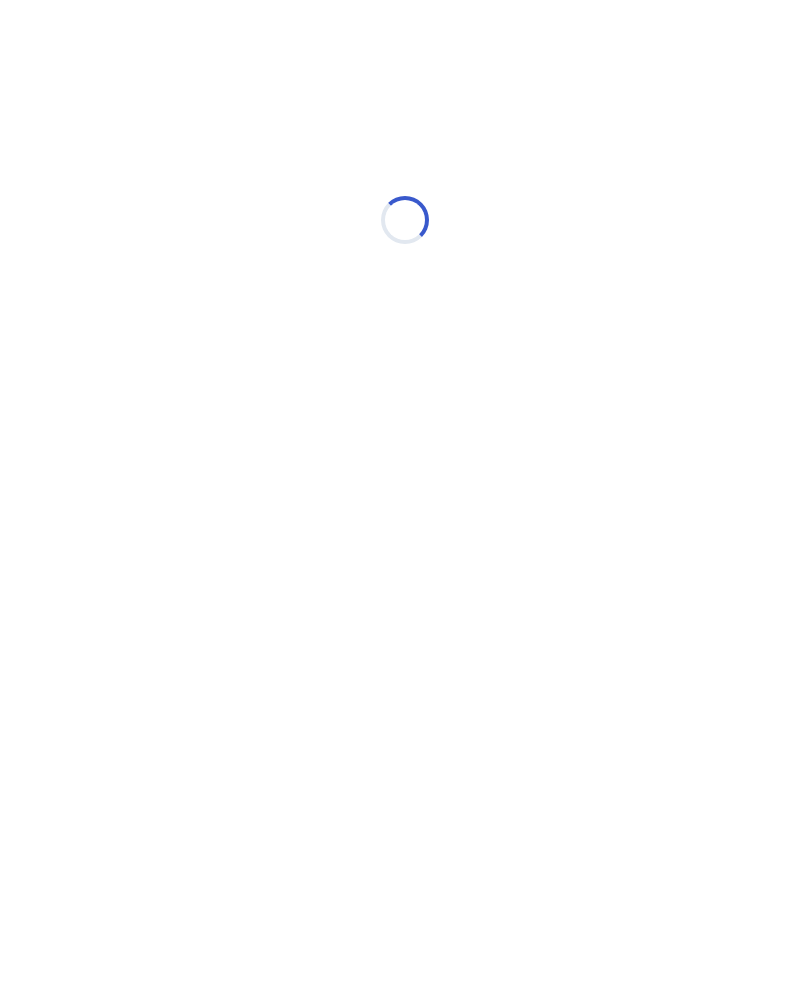 scroll, scrollTop: 0, scrollLeft: 0, axis: both 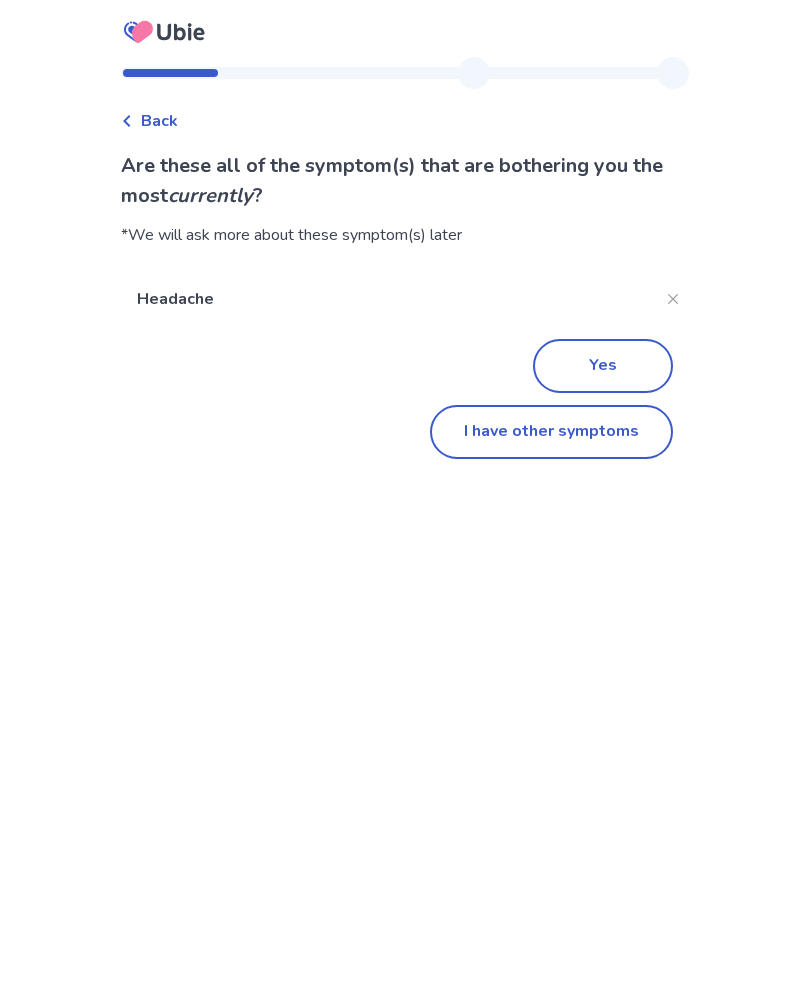 click on "I have other symptoms" 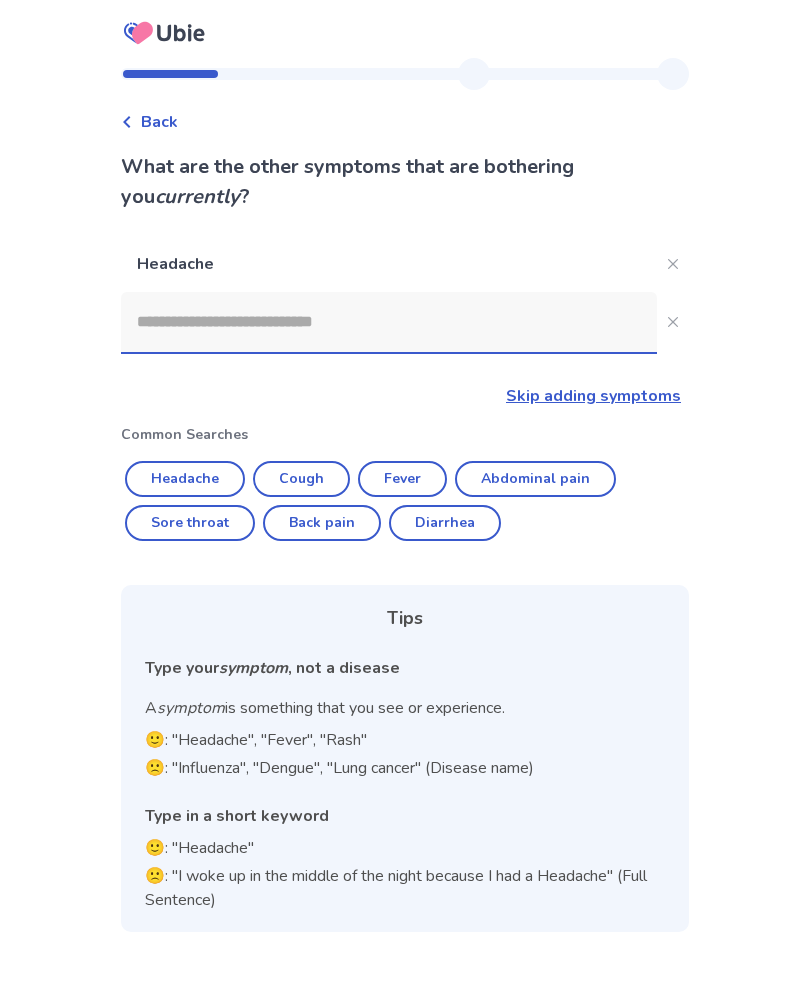 scroll, scrollTop: 33, scrollLeft: 0, axis: vertical 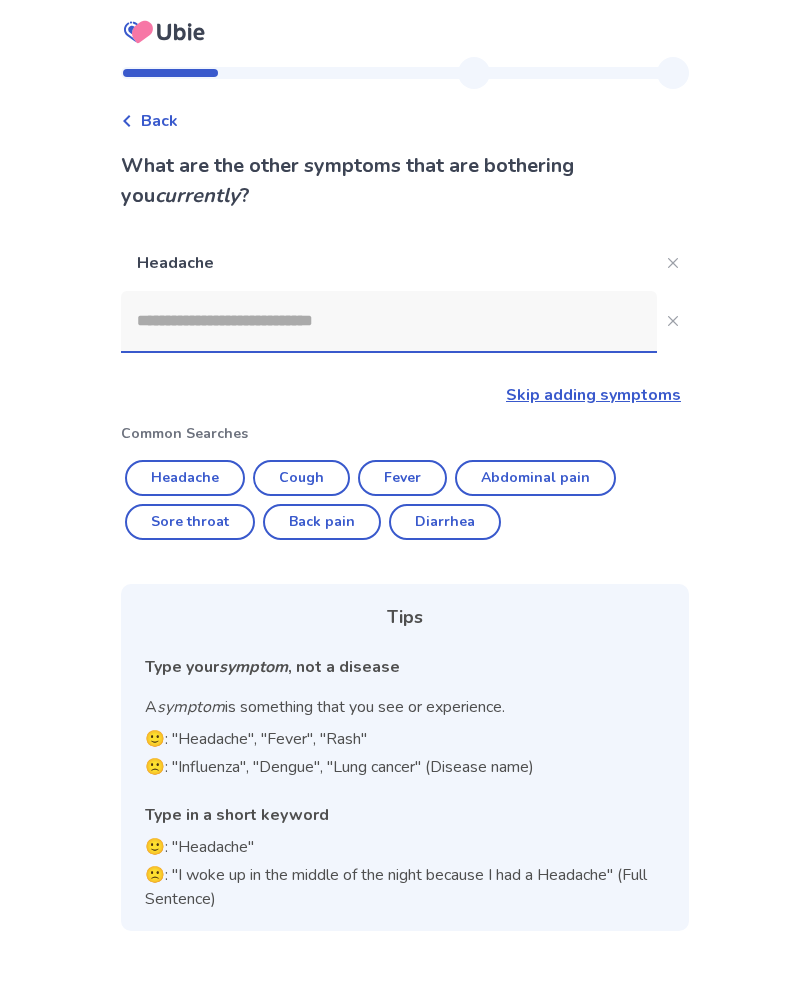 click 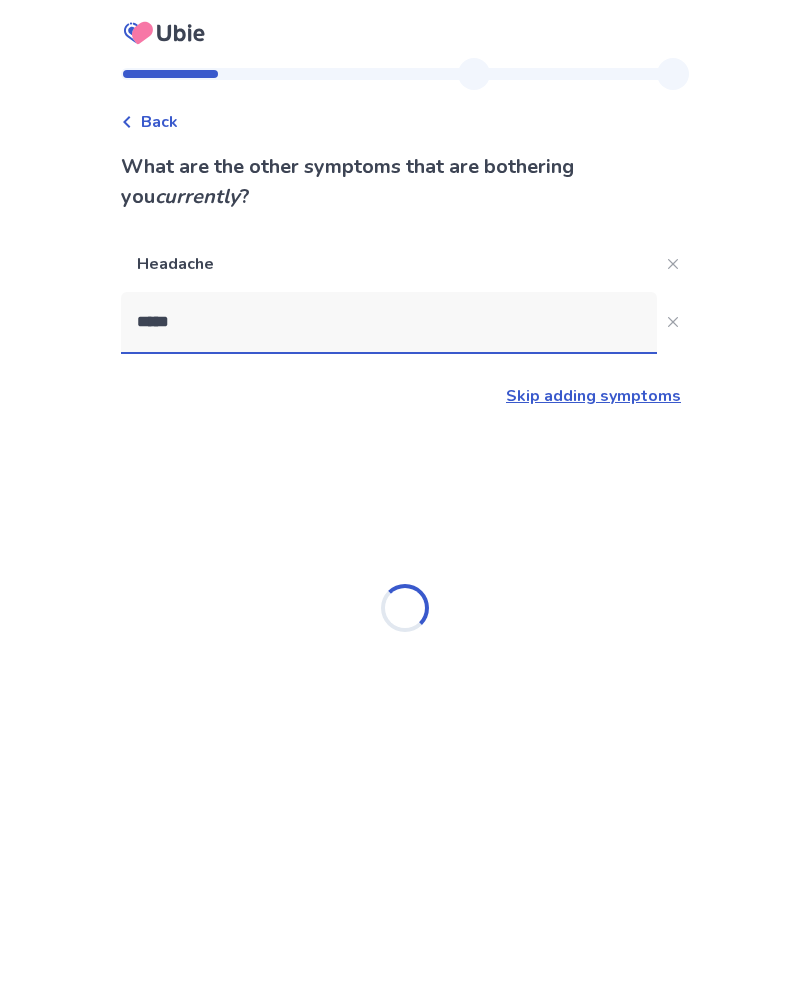 type on "****" 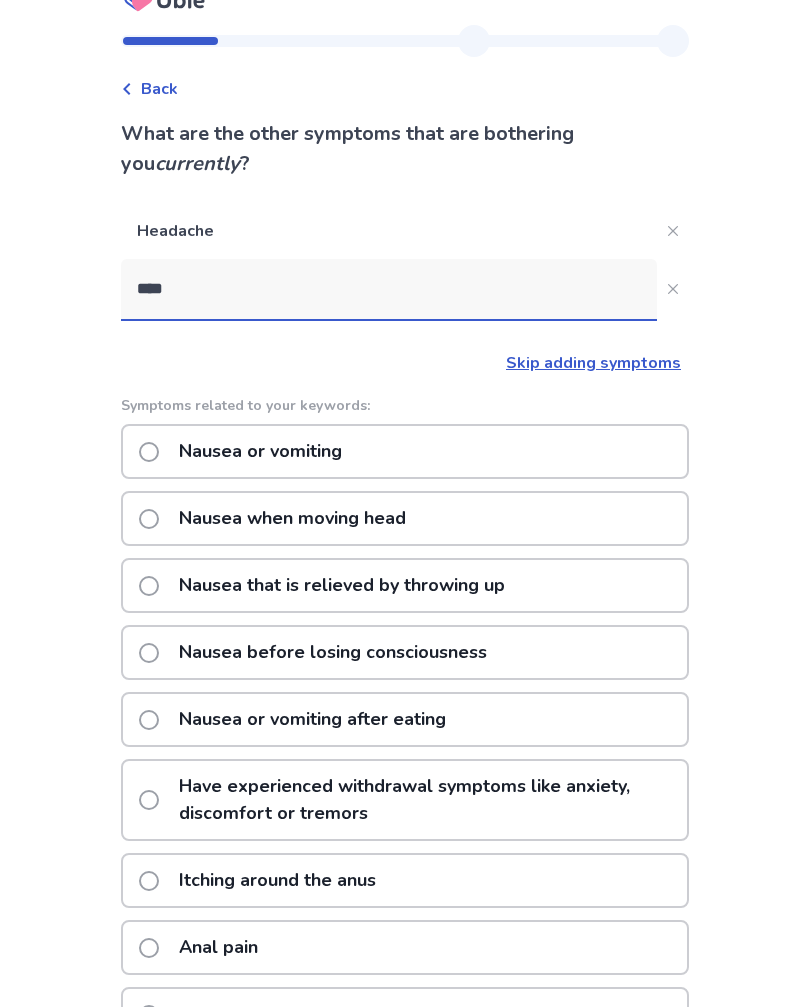 click on "Nausea or vomiting" 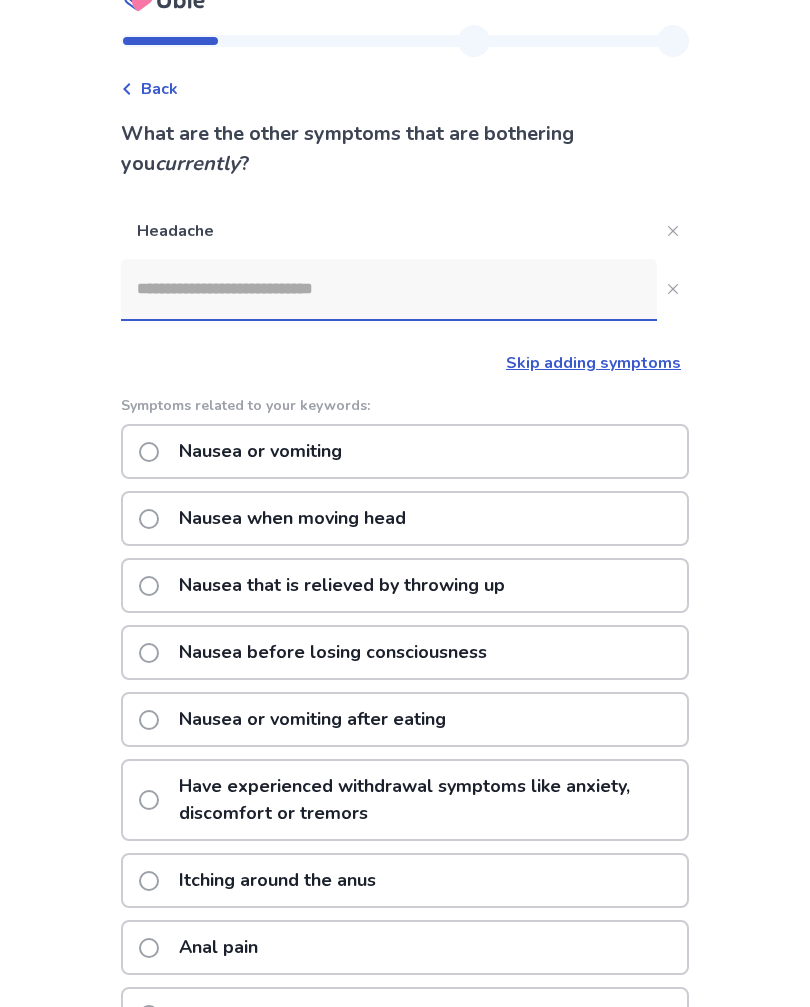 scroll, scrollTop: 1, scrollLeft: 0, axis: vertical 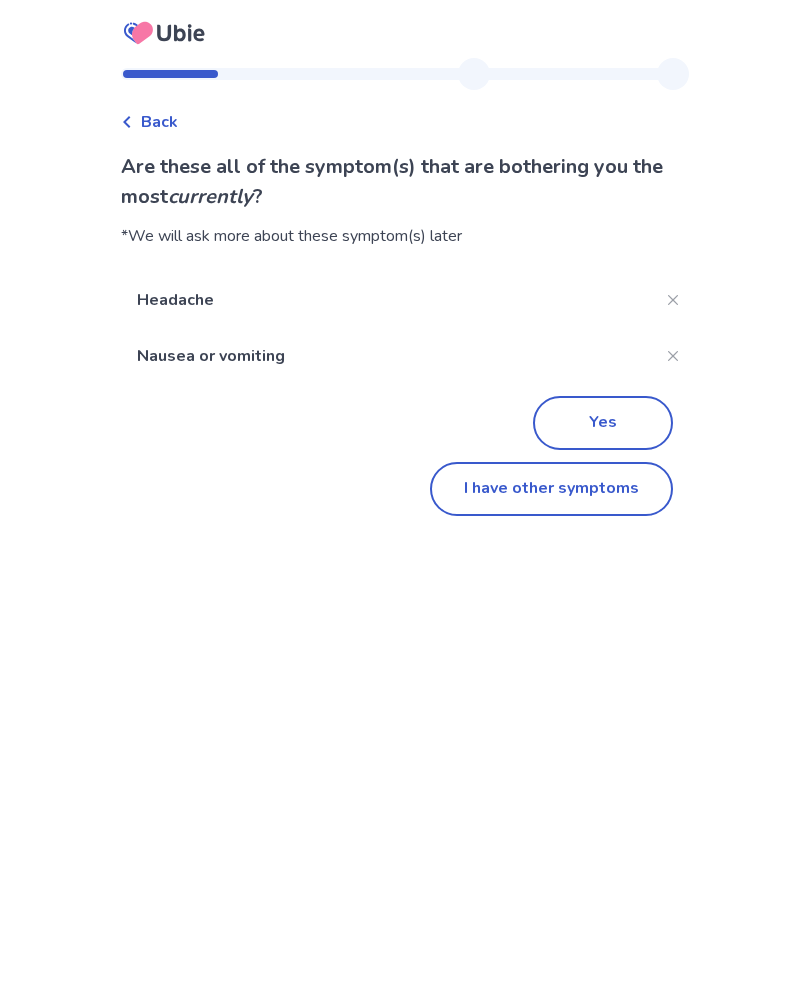 click on "I have other symptoms" 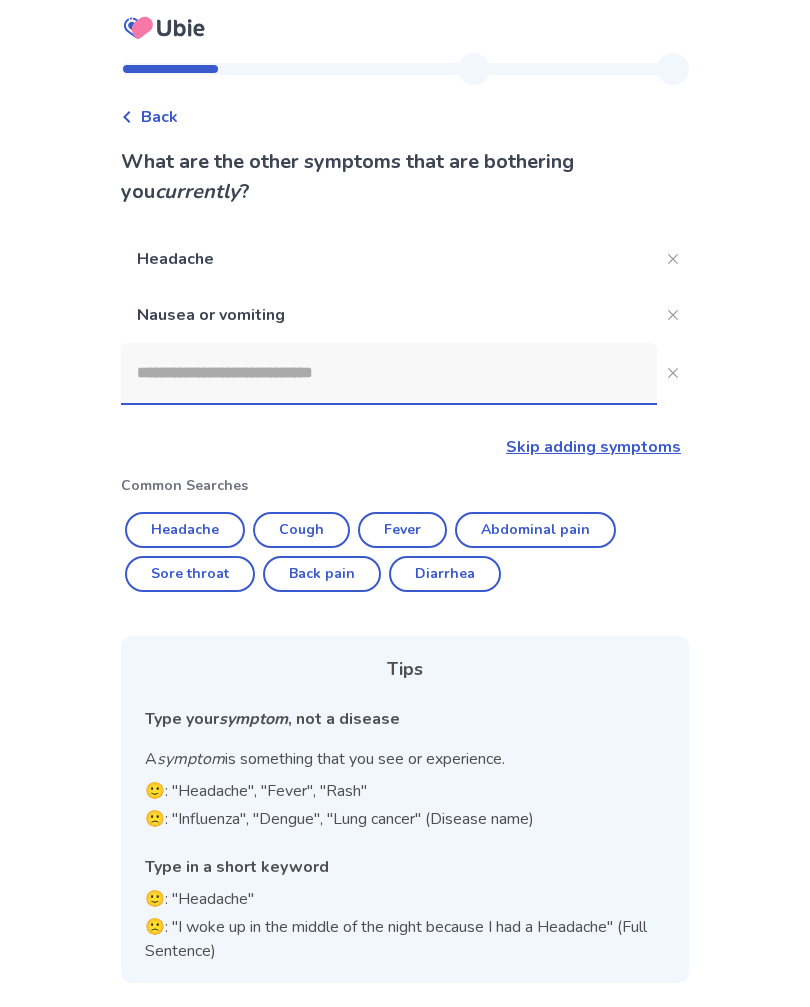 click 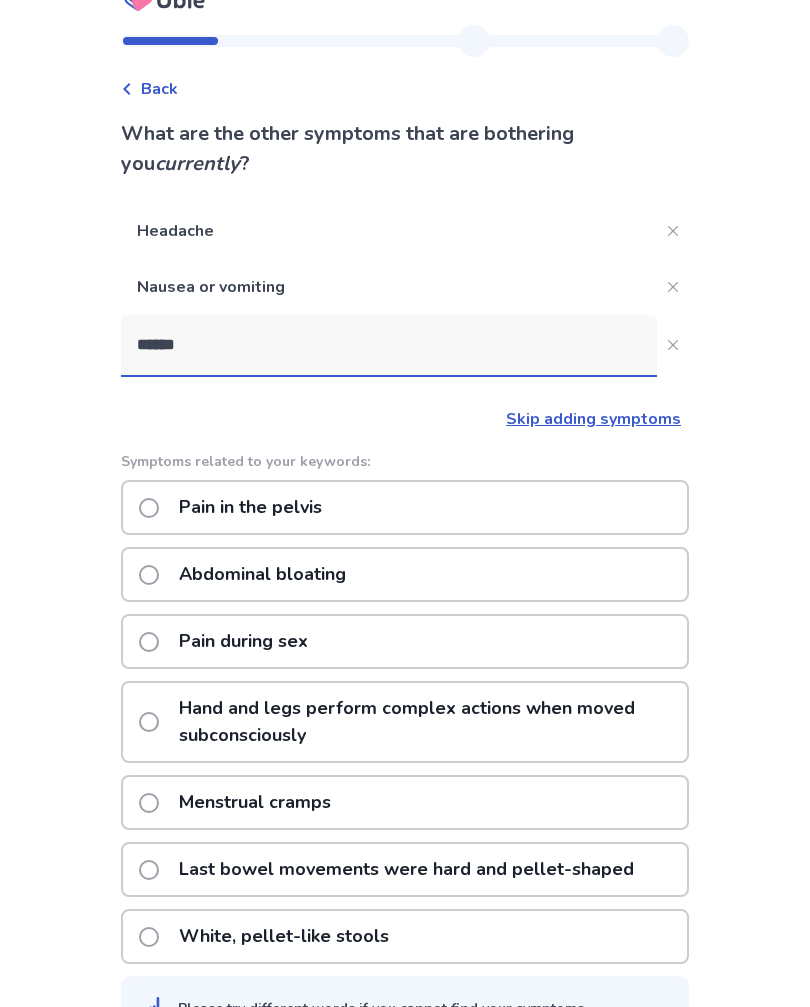 type on "******" 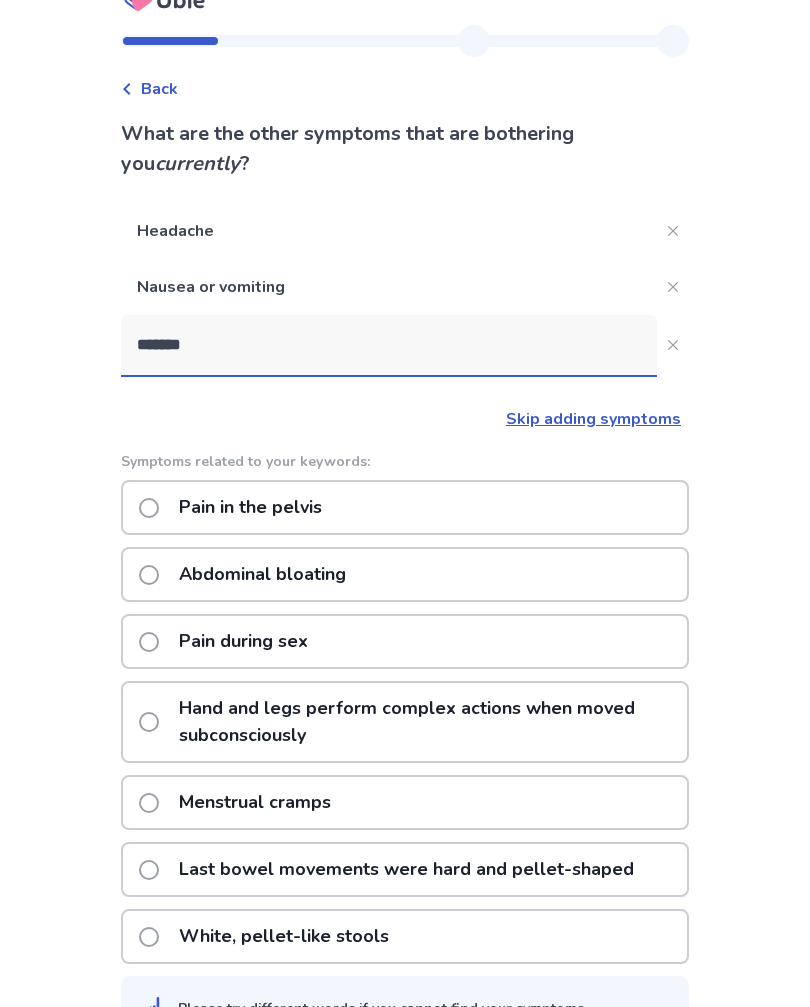 click on "Pain in the pelvis" 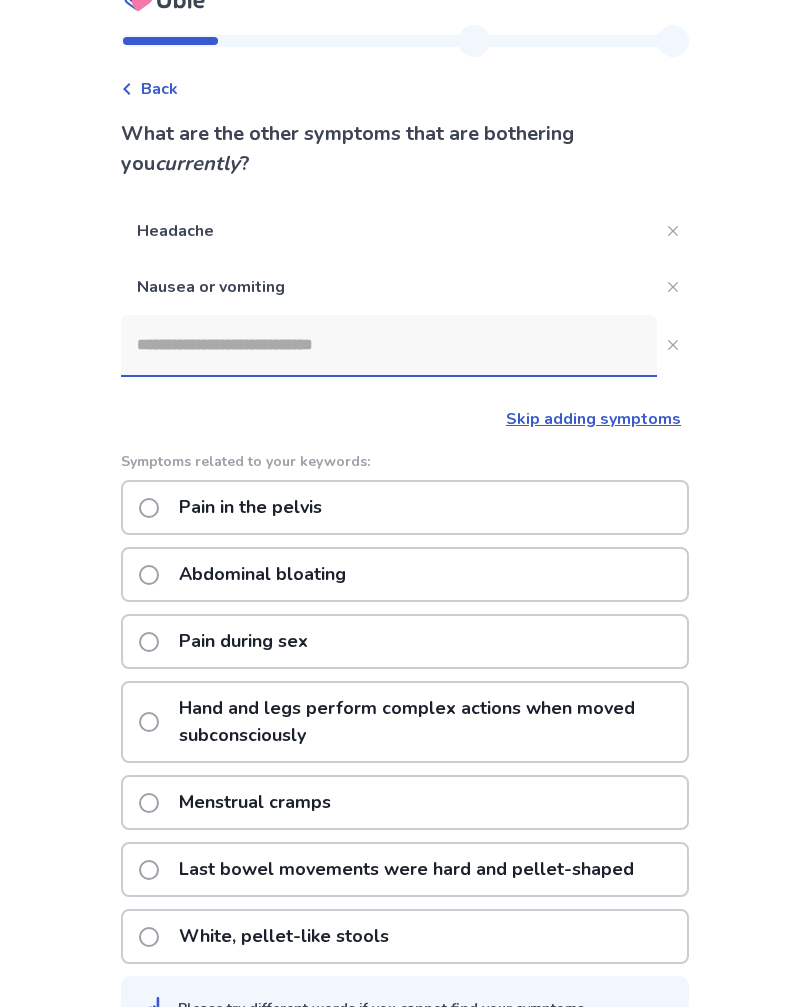 scroll, scrollTop: 1, scrollLeft: 0, axis: vertical 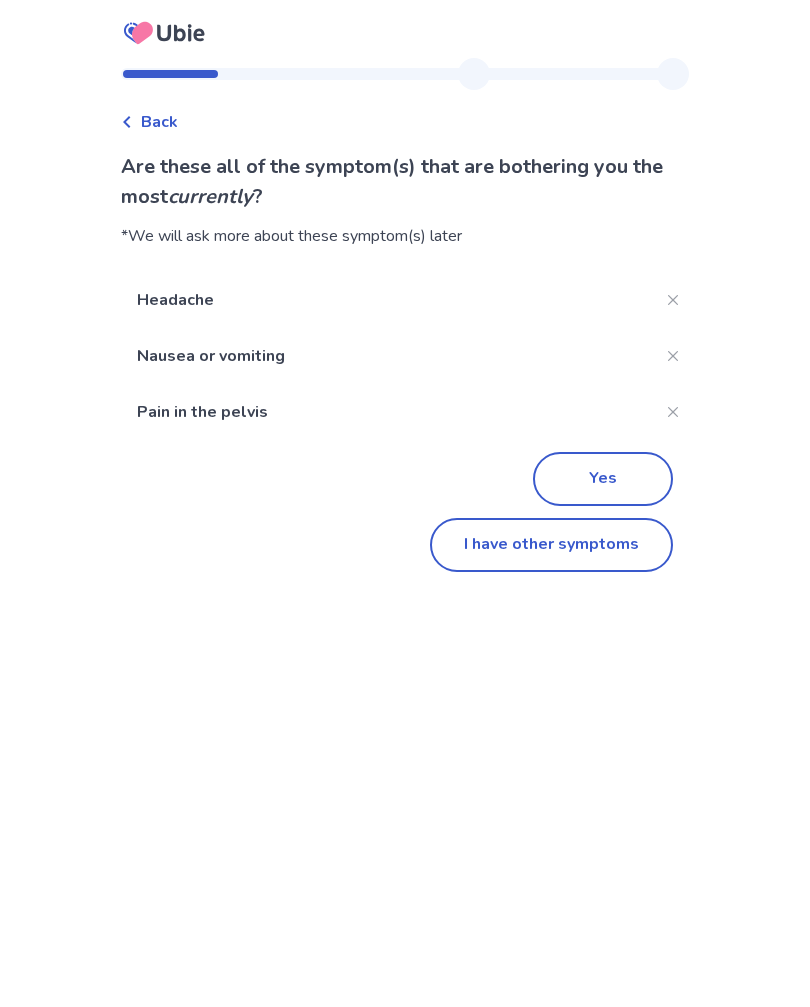 click on "I have other symptoms" 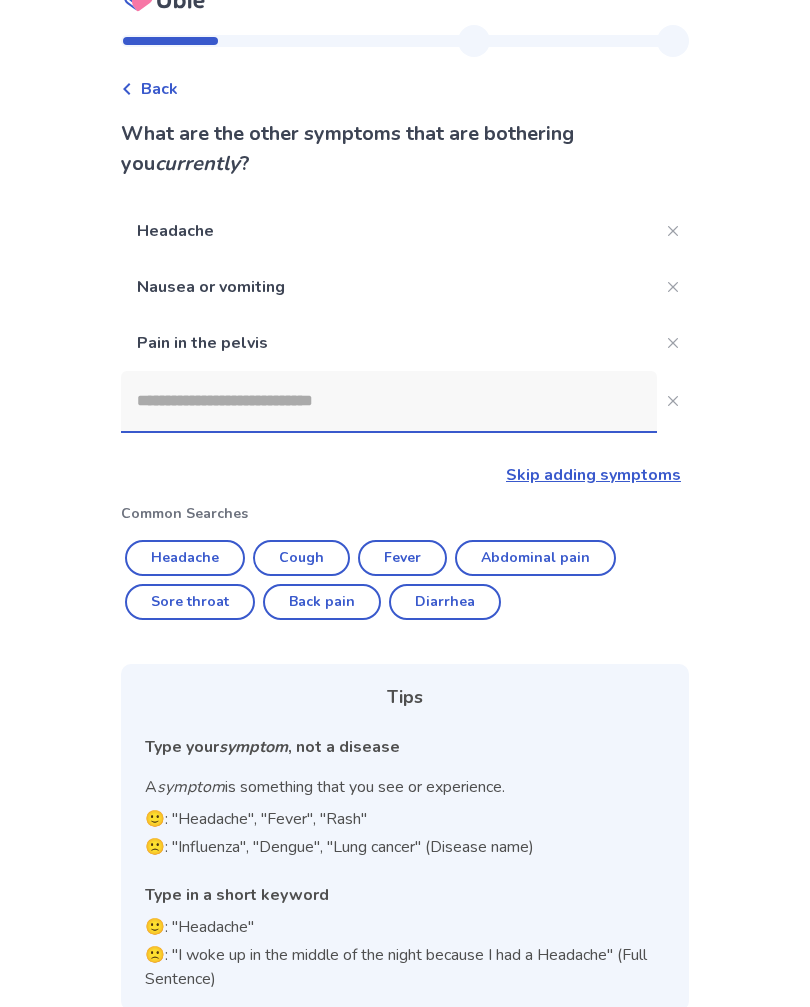 click 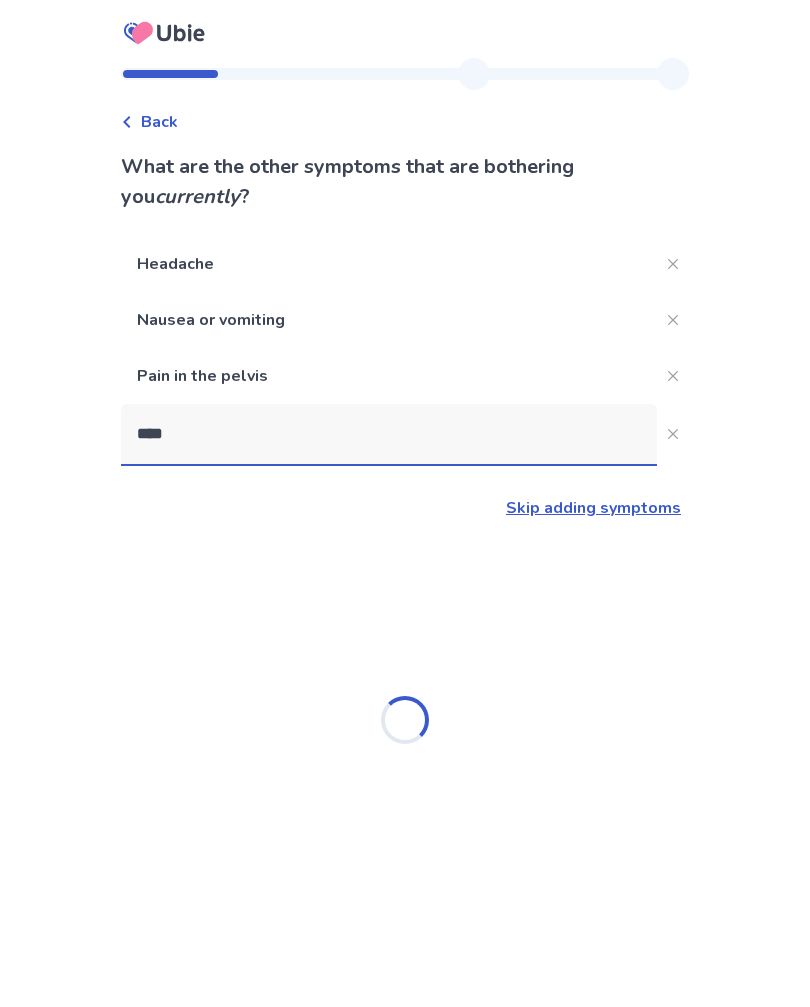 scroll, scrollTop: 33, scrollLeft: 0, axis: vertical 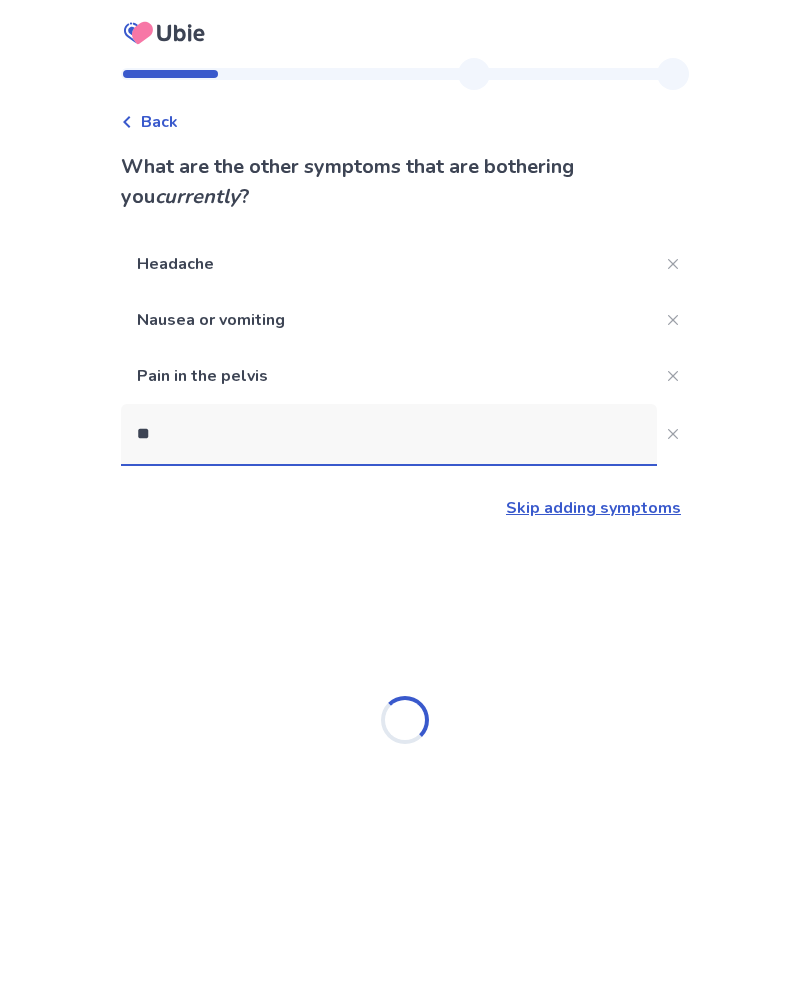 type on "*" 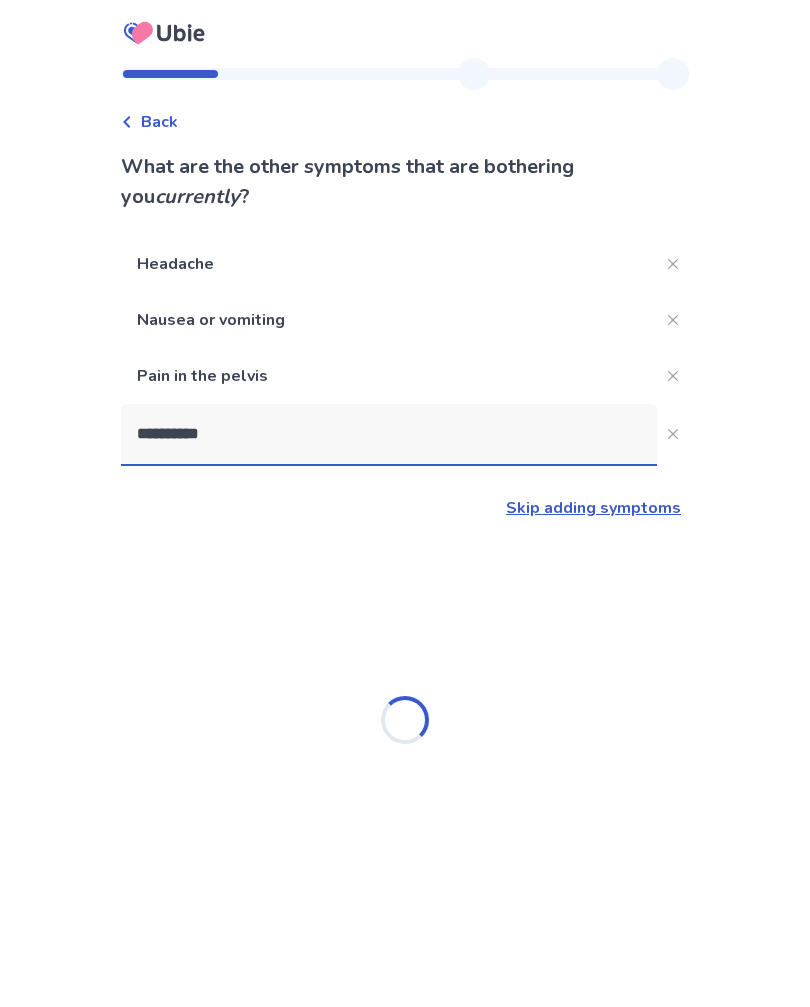 type on "**********" 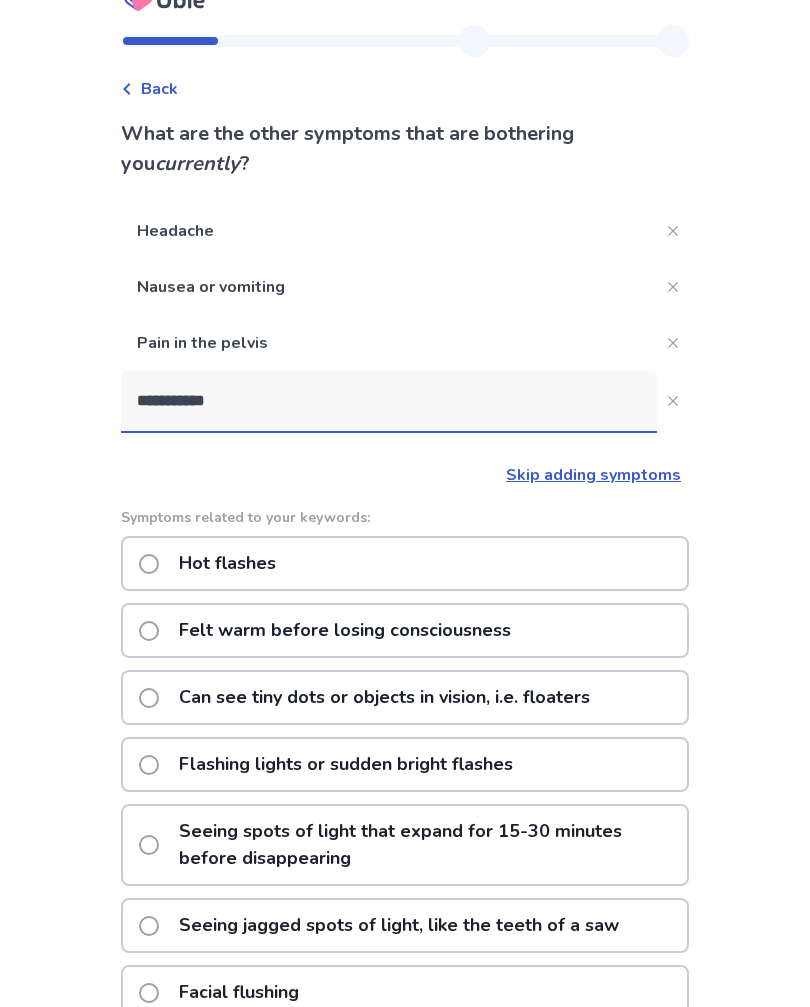 click 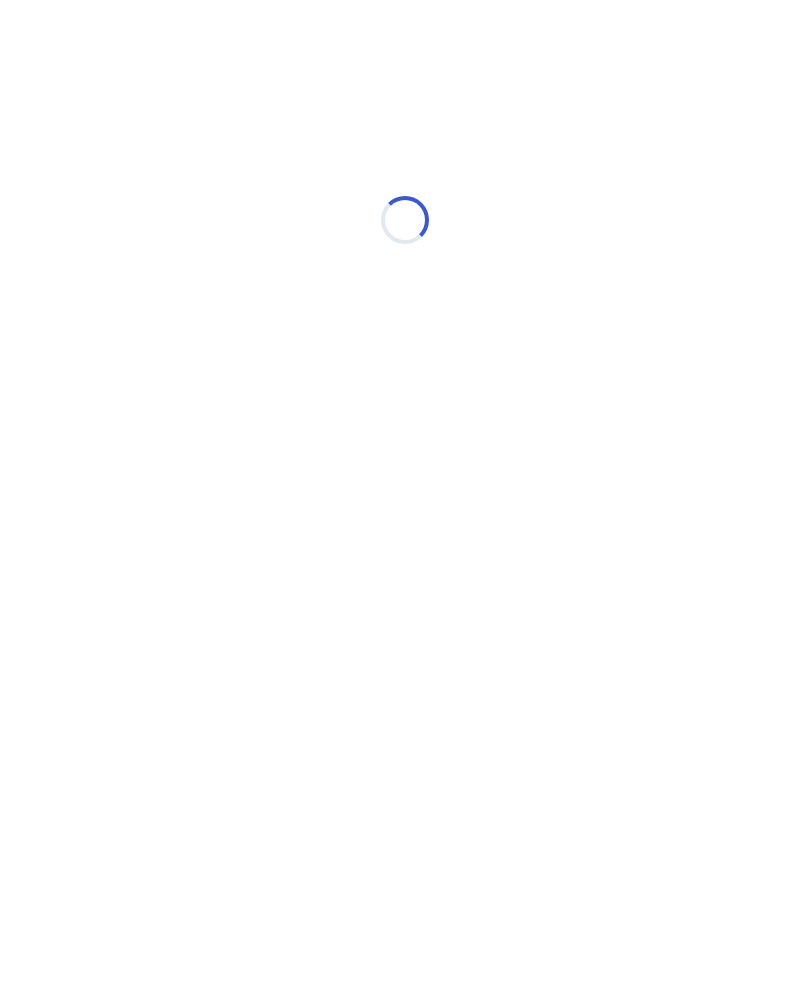 scroll, scrollTop: 1, scrollLeft: 0, axis: vertical 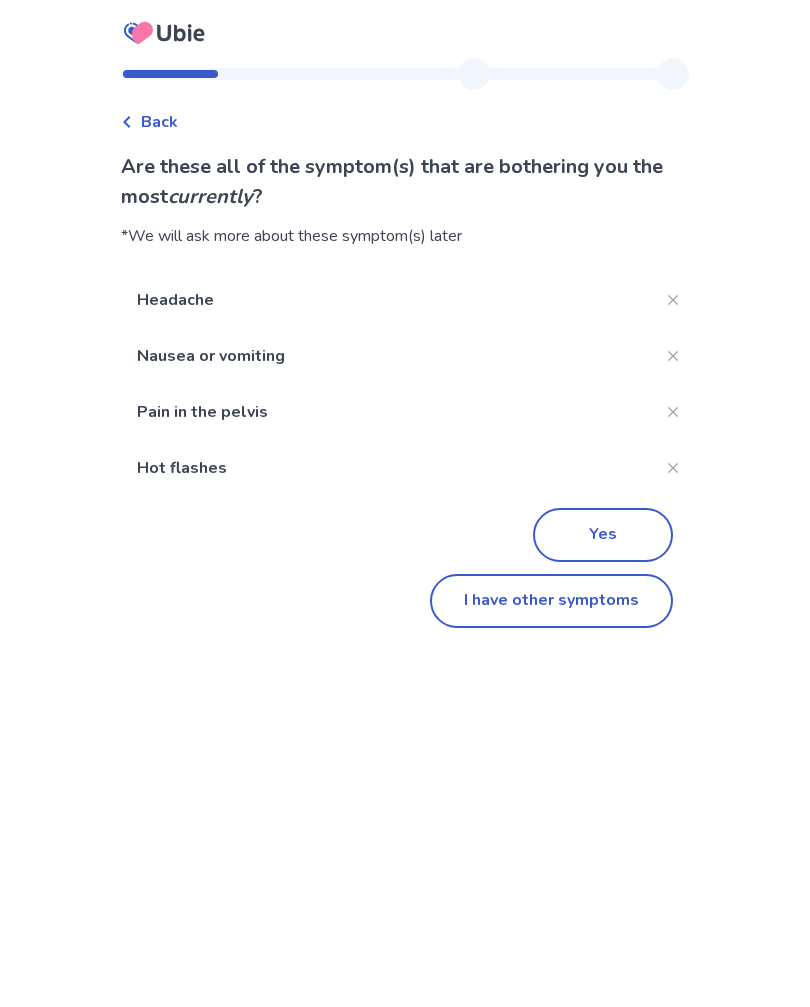 click on "Yes" 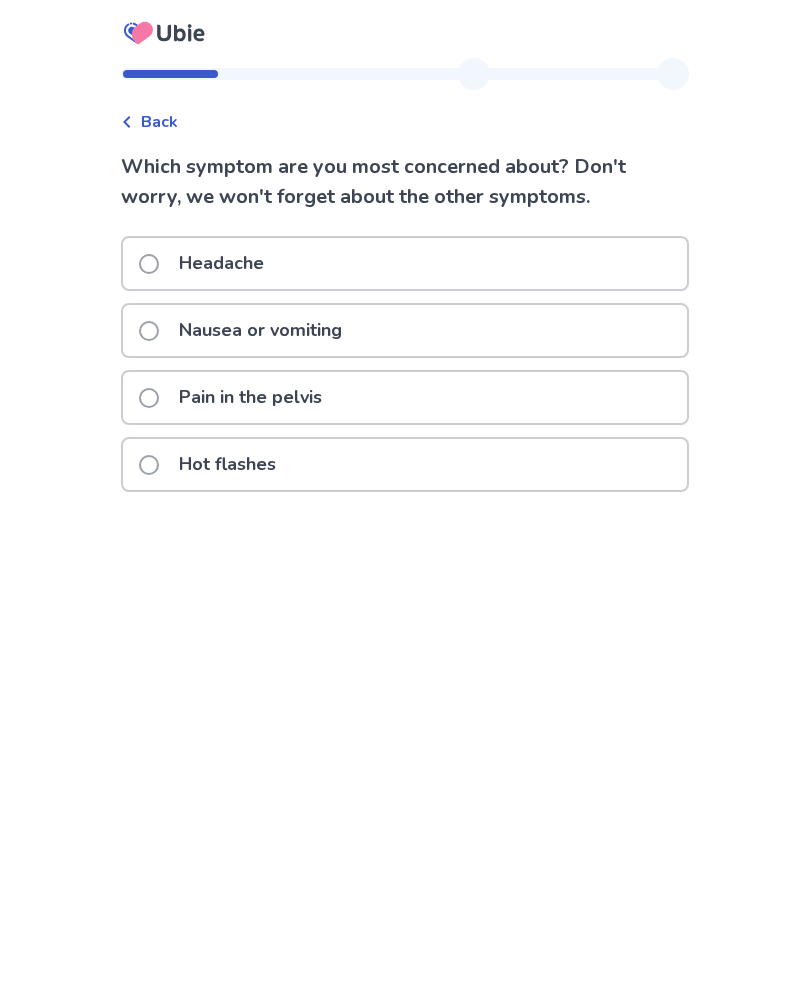 click 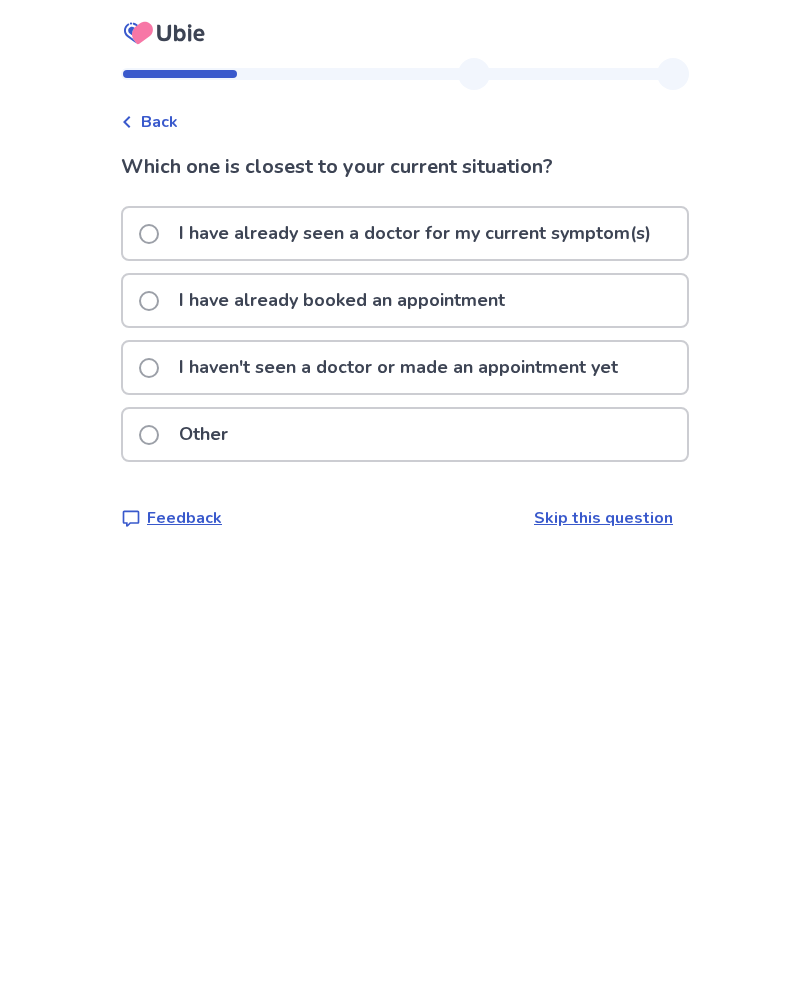 click on "I have already seen a doctor for my current symptom(s)" at bounding box center (401, 233) 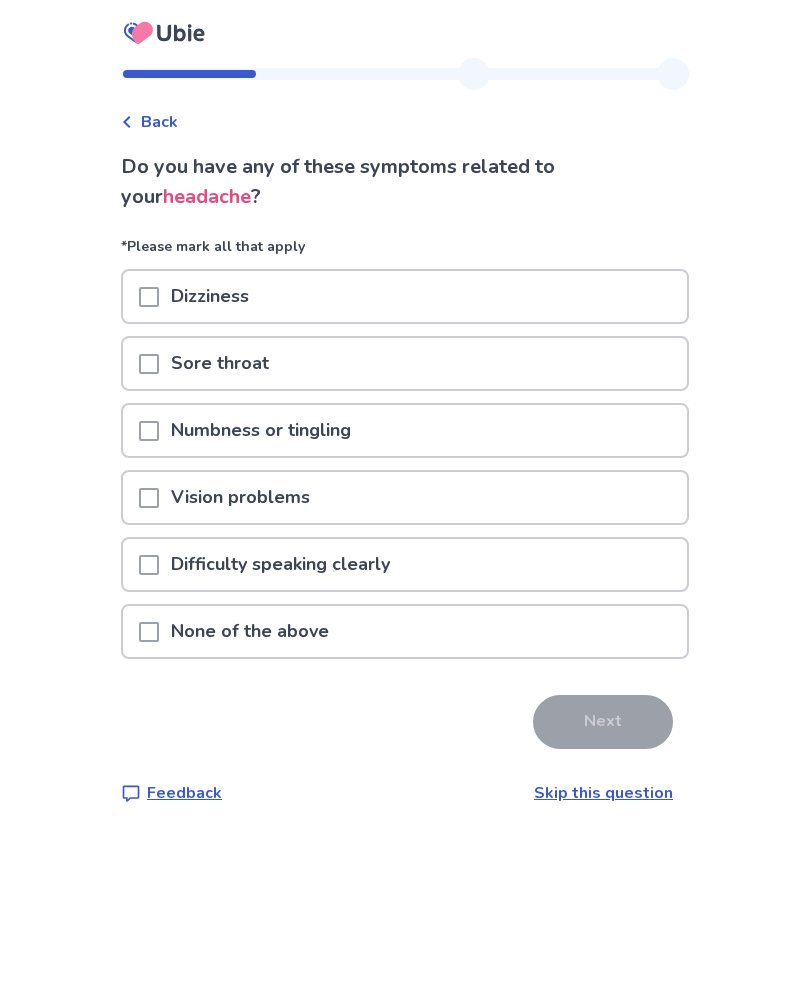 click at bounding box center (149, 632) 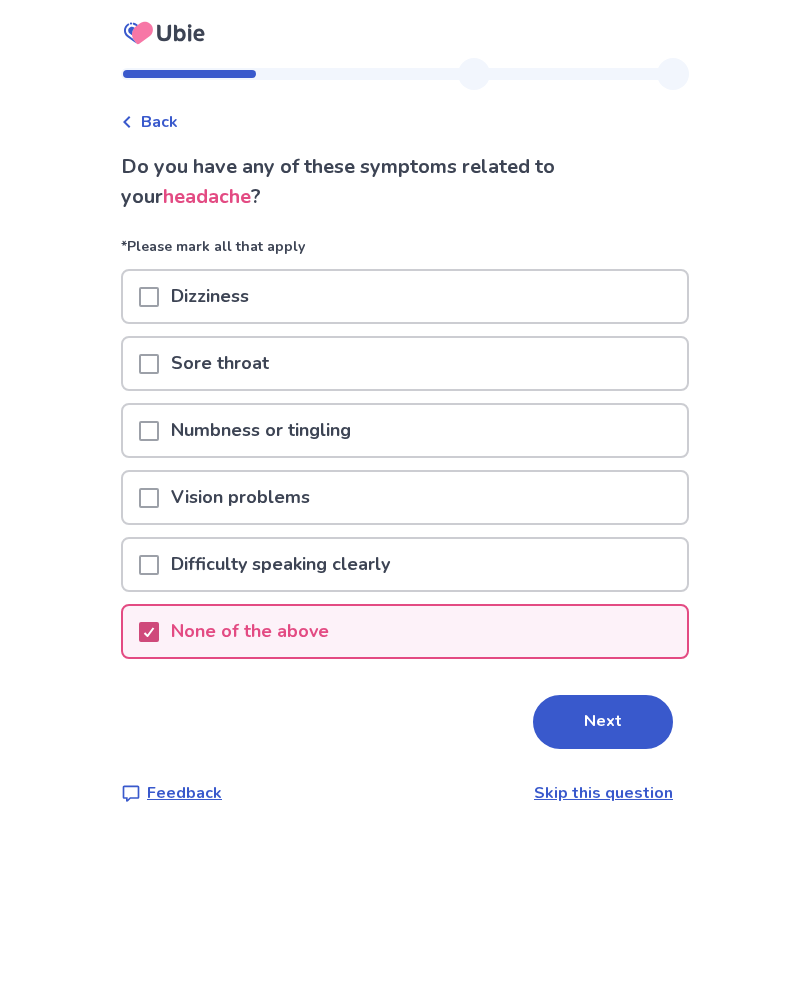 click on "Next" at bounding box center (603, 722) 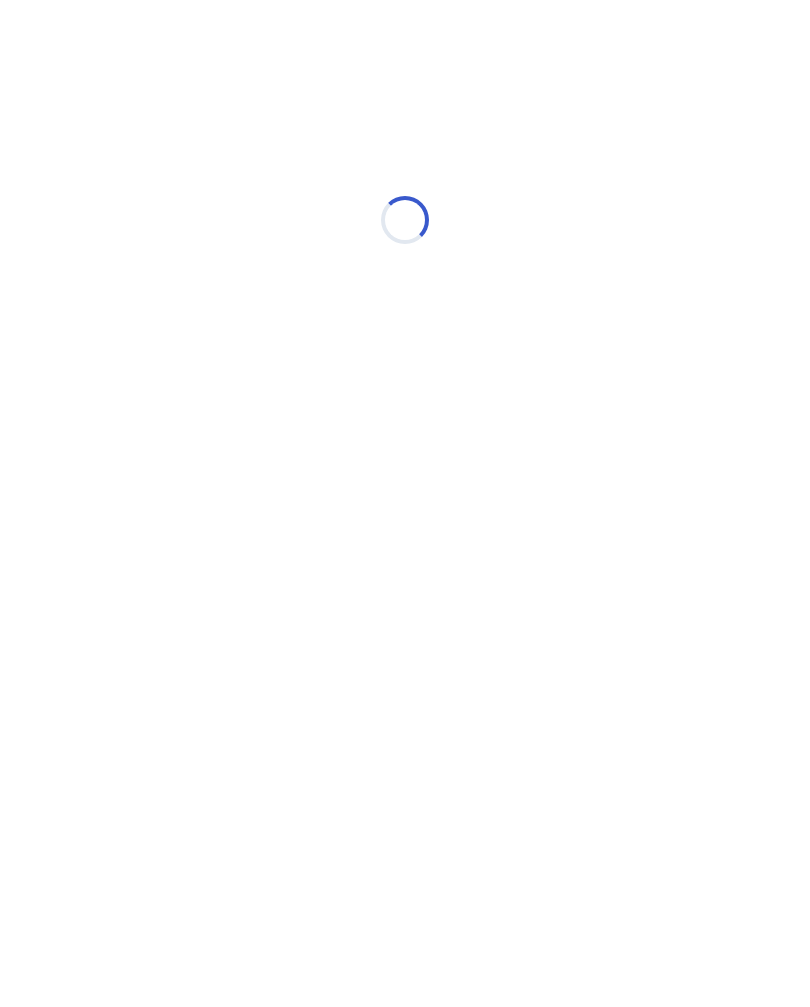 select on "*" 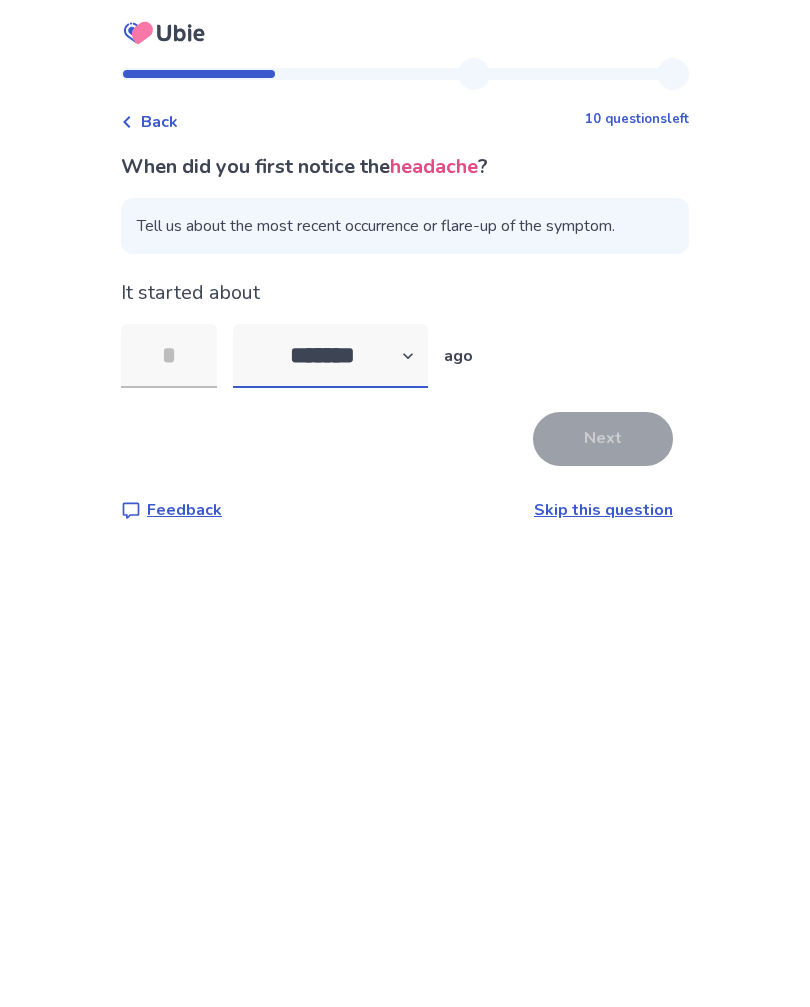 click on "******* ****** ******* ******** *******" at bounding box center [330, 356] 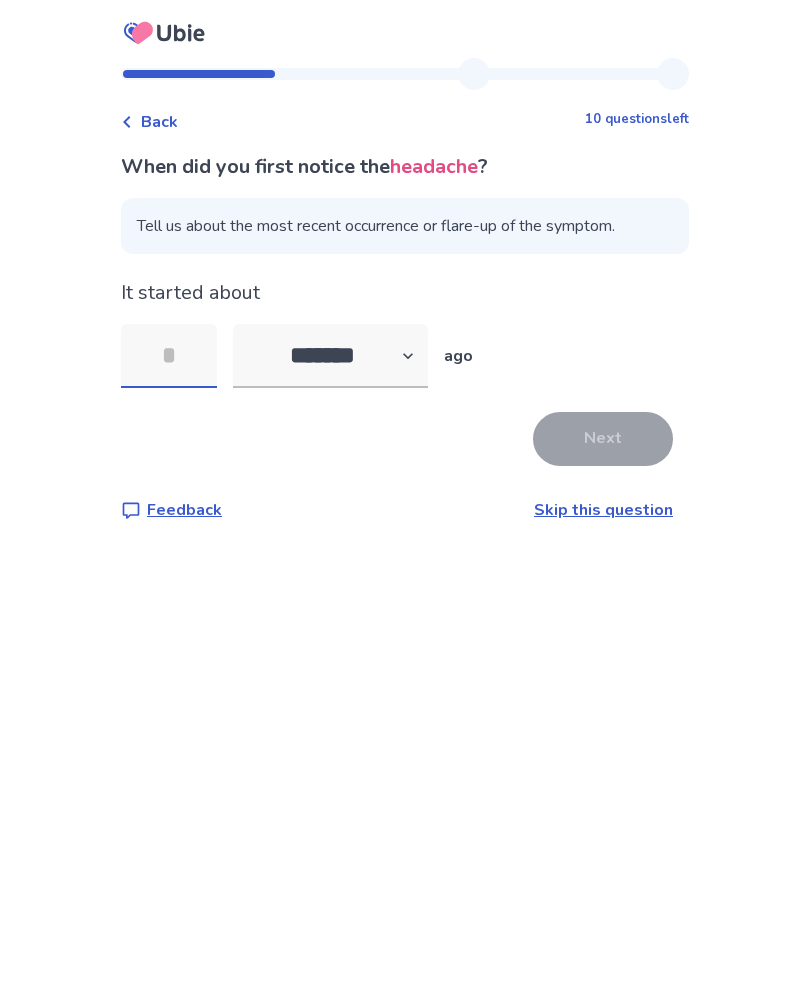 click at bounding box center [169, 356] 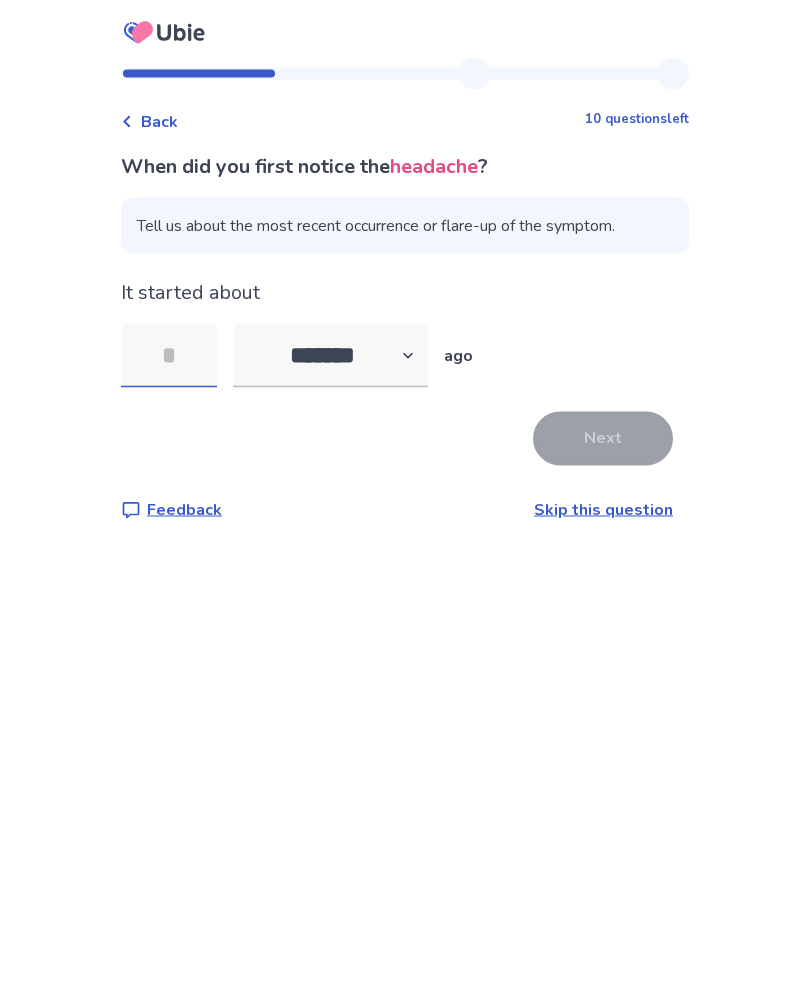 type on "*" 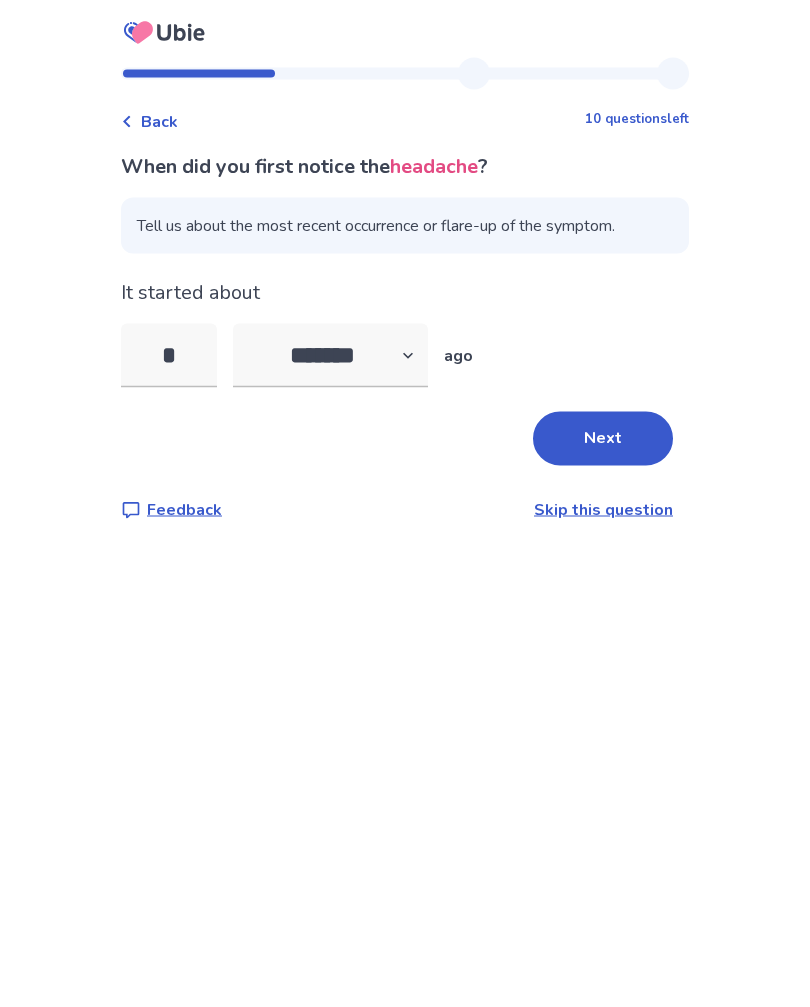 click on "Next" at bounding box center (603, 439) 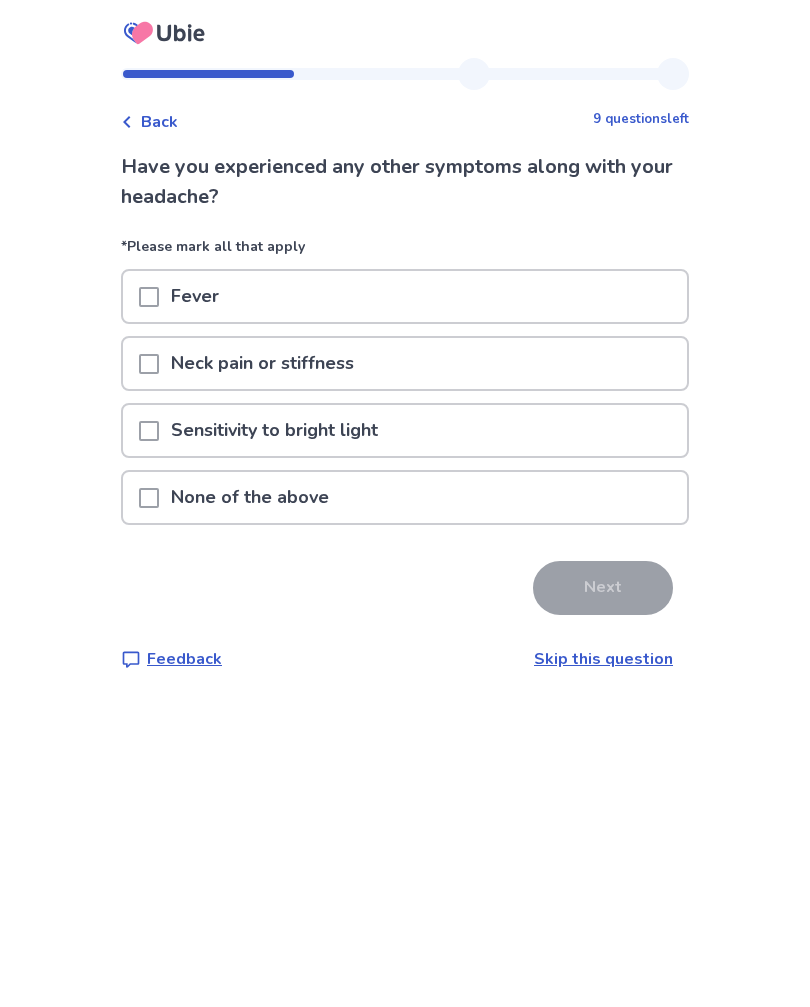click at bounding box center (149, 498) 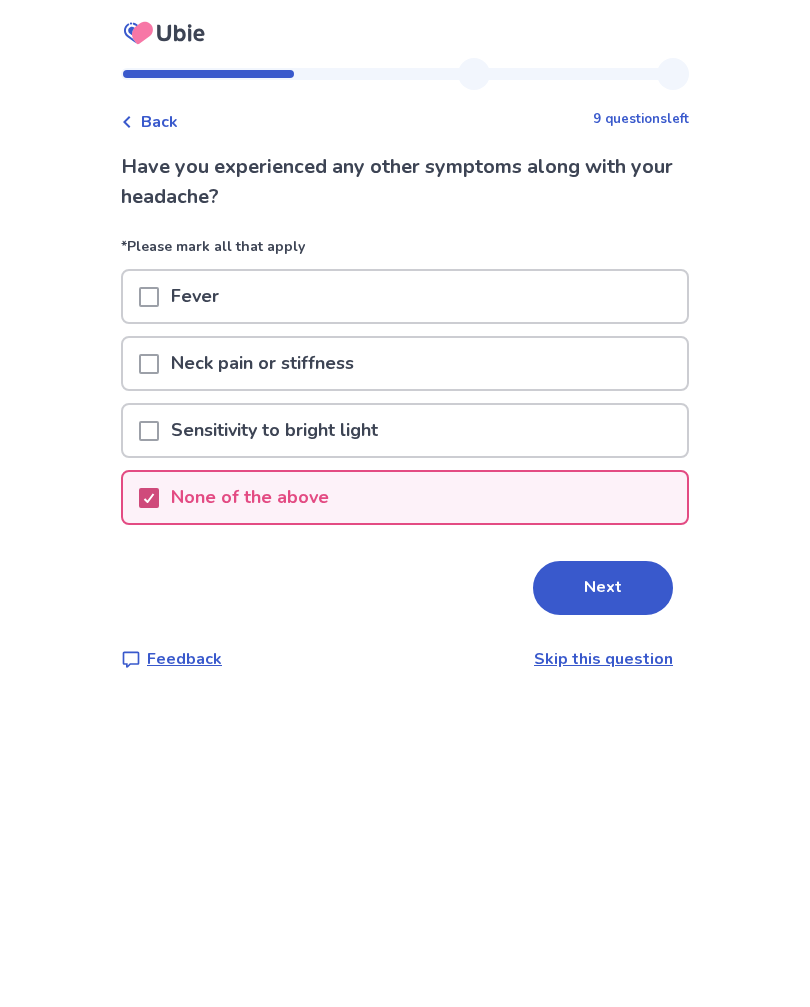 click on "Next" at bounding box center (603, 588) 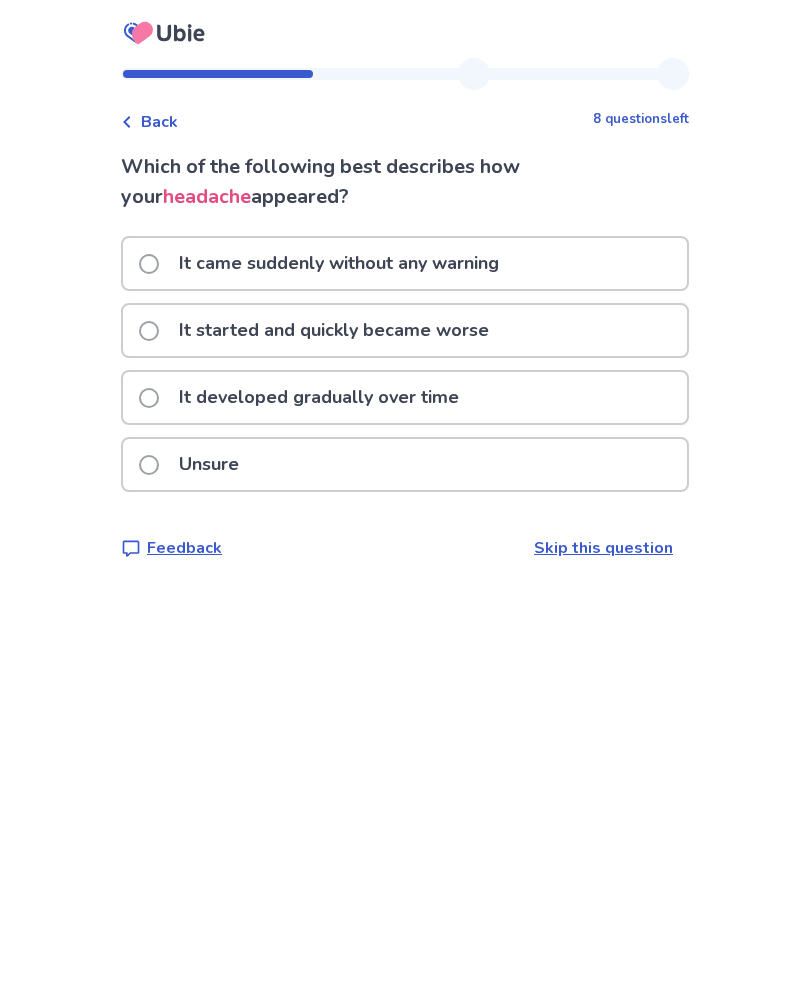 click on "It developed gradually over time" at bounding box center [305, 397] 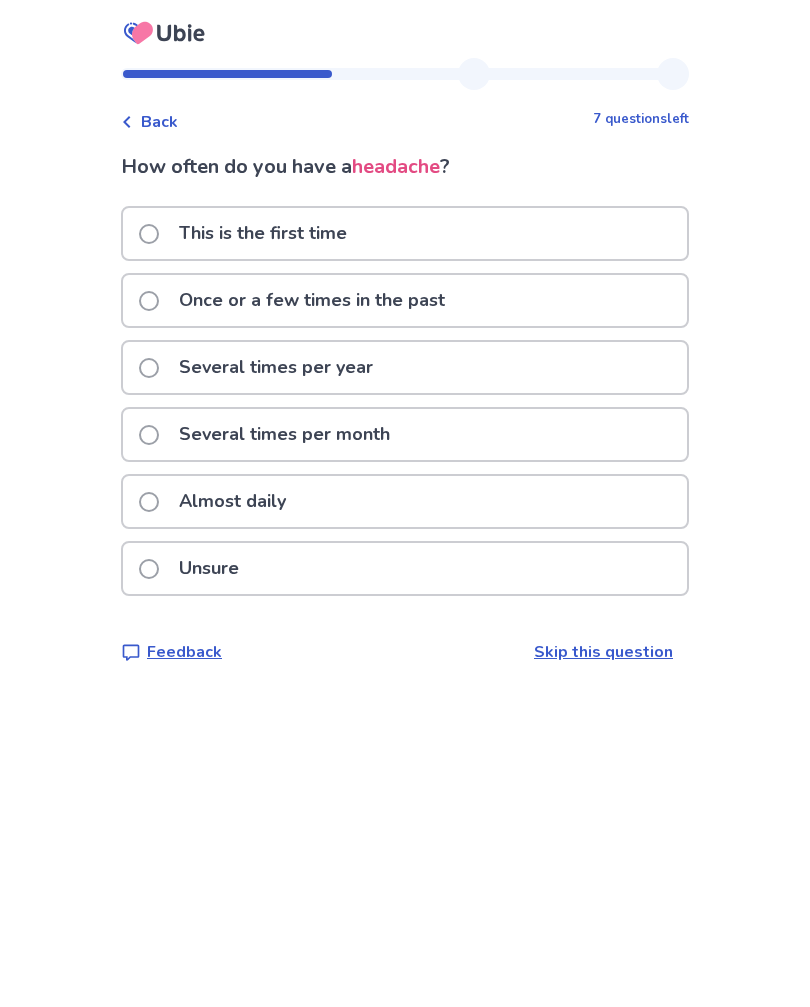 click on "Several times per year" at bounding box center (262, 367) 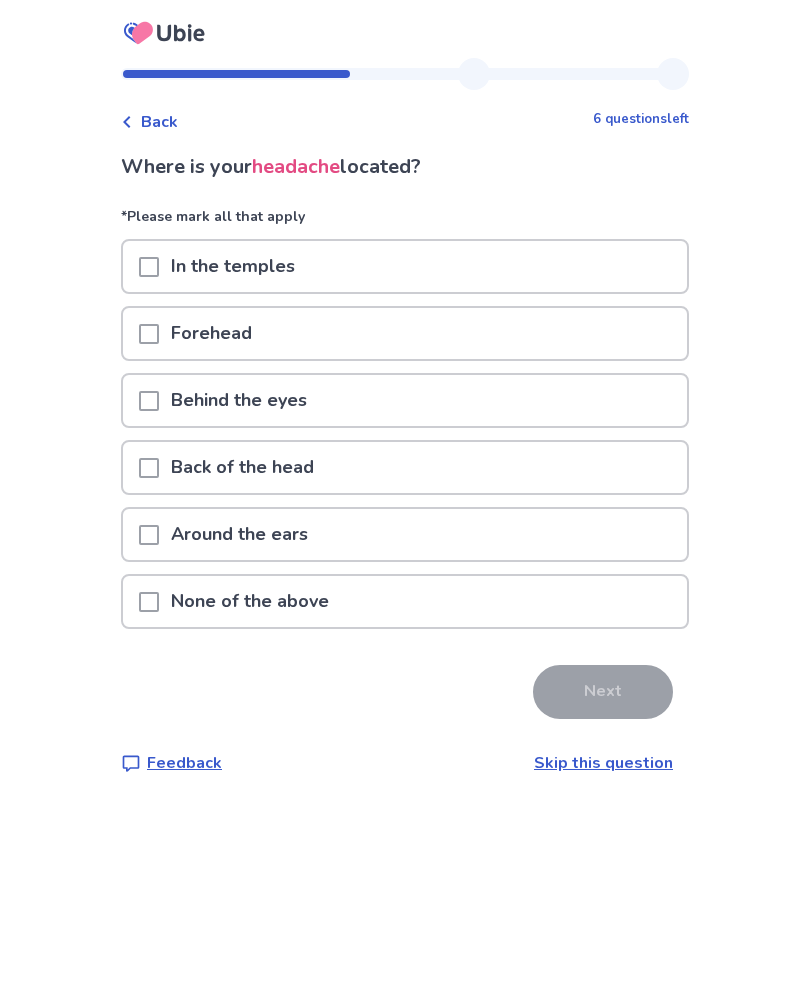 click at bounding box center [149, 333] 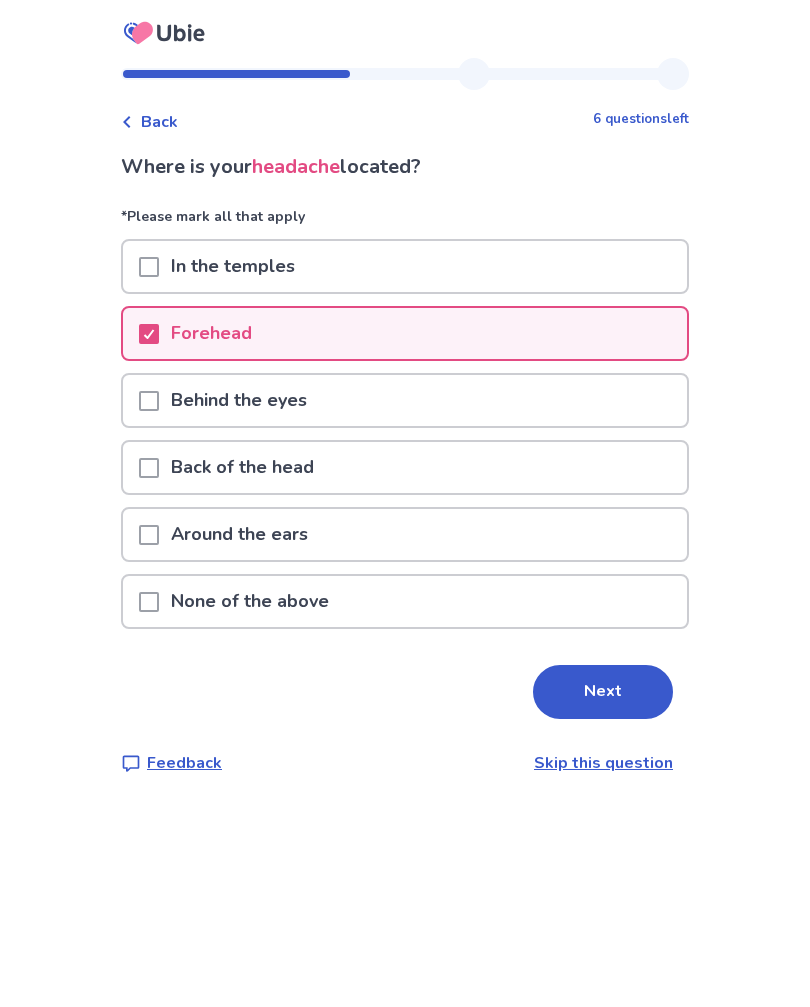 click at bounding box center (149, 266) 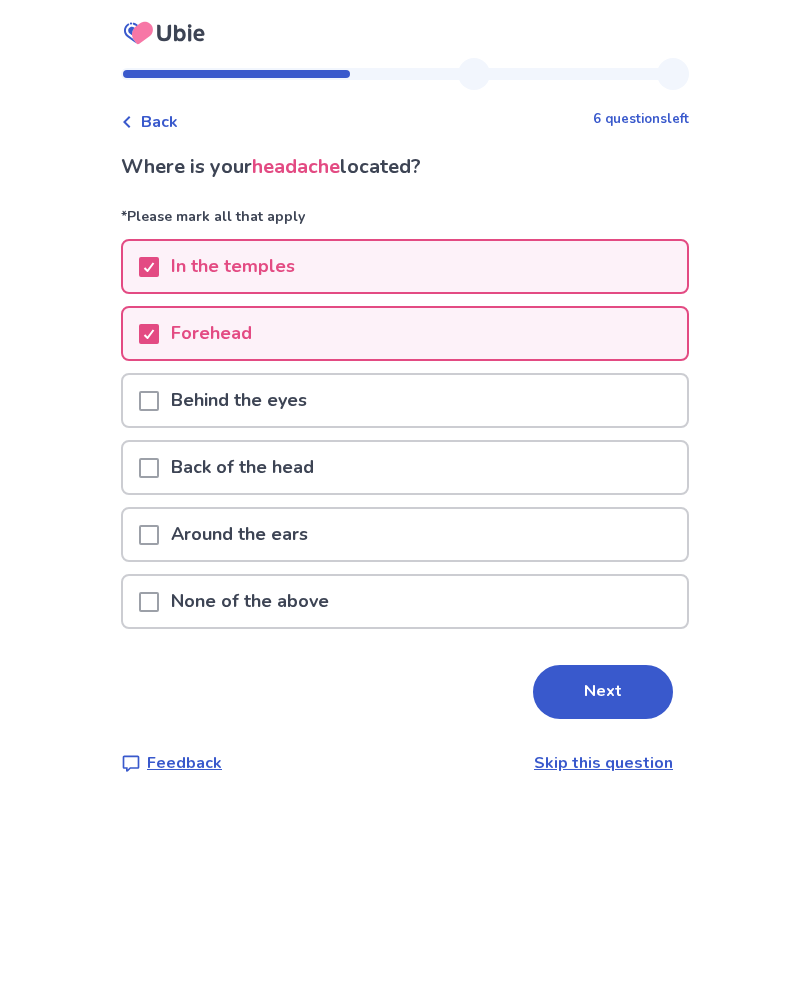 click on "Next" at bounding box center (603, 692) 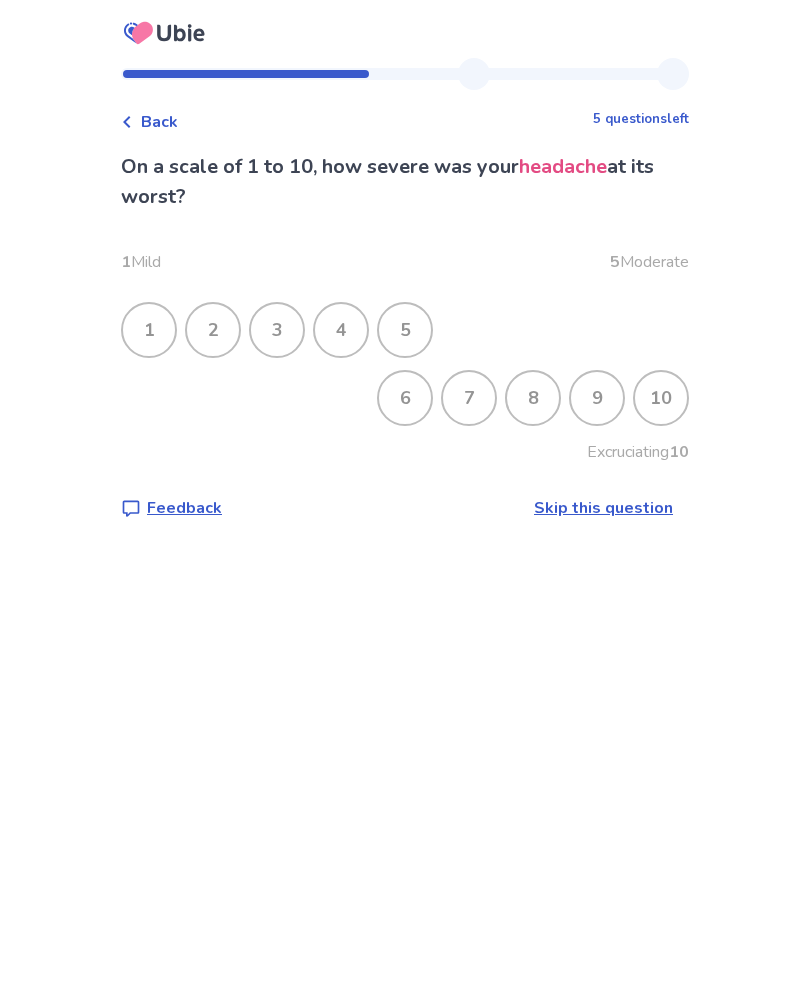 click on "4" at bounding box center (341, 330) 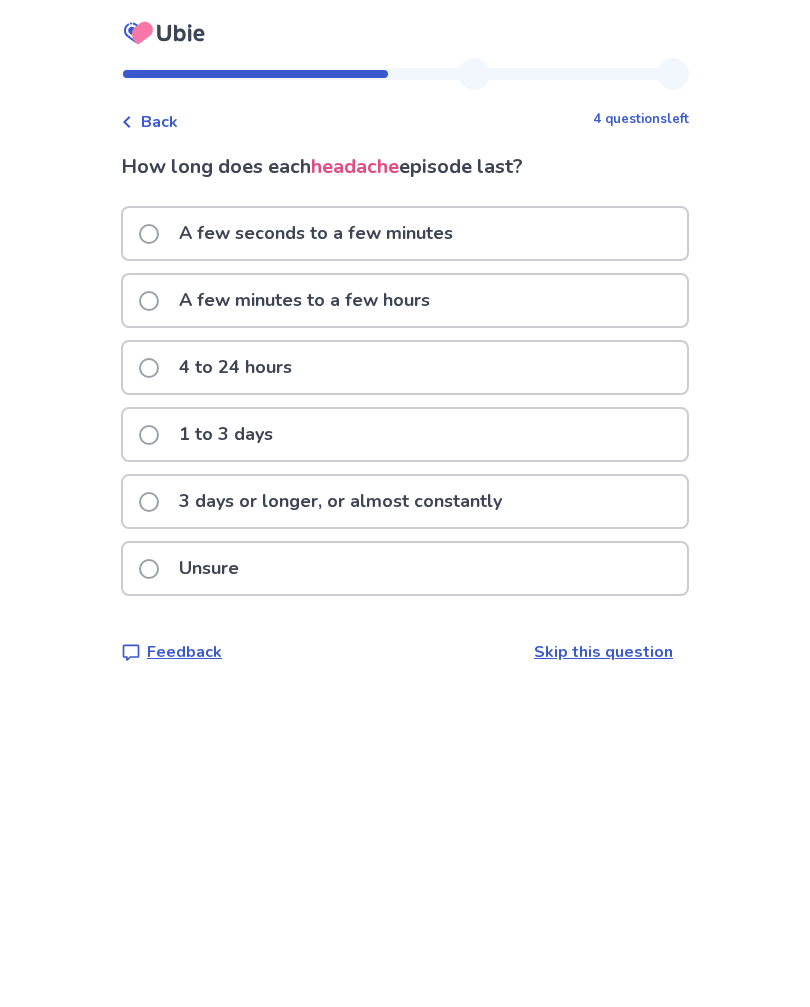 click at bounding box center [149, 368] 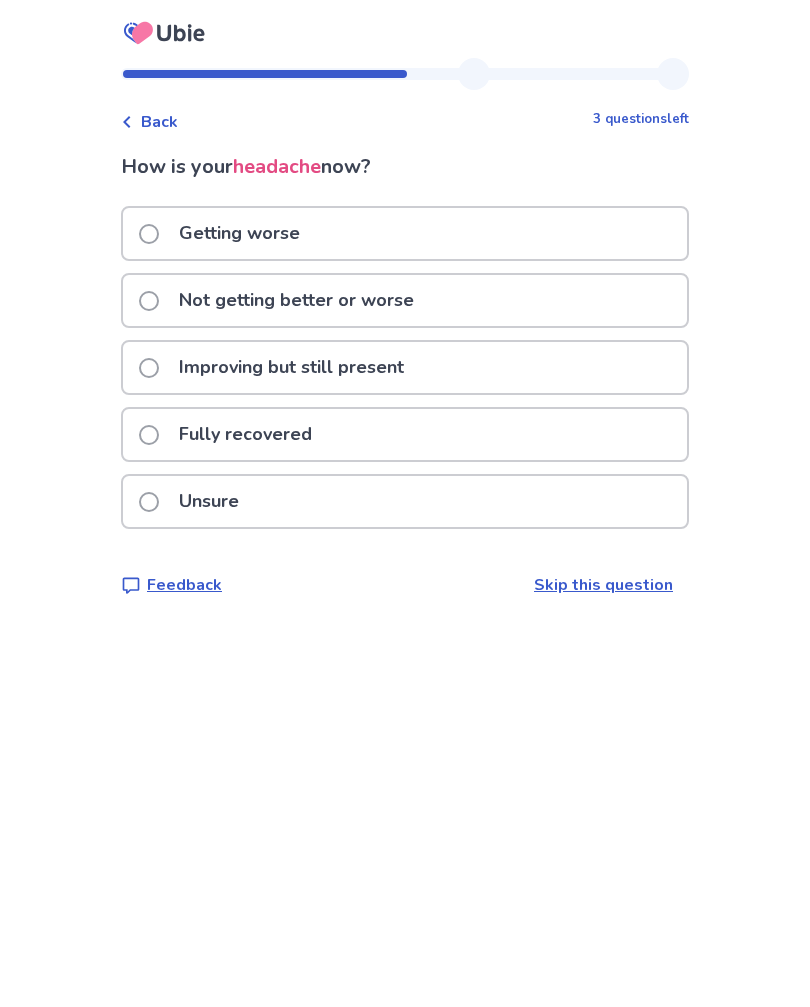 click at bounding box center (149, 301) 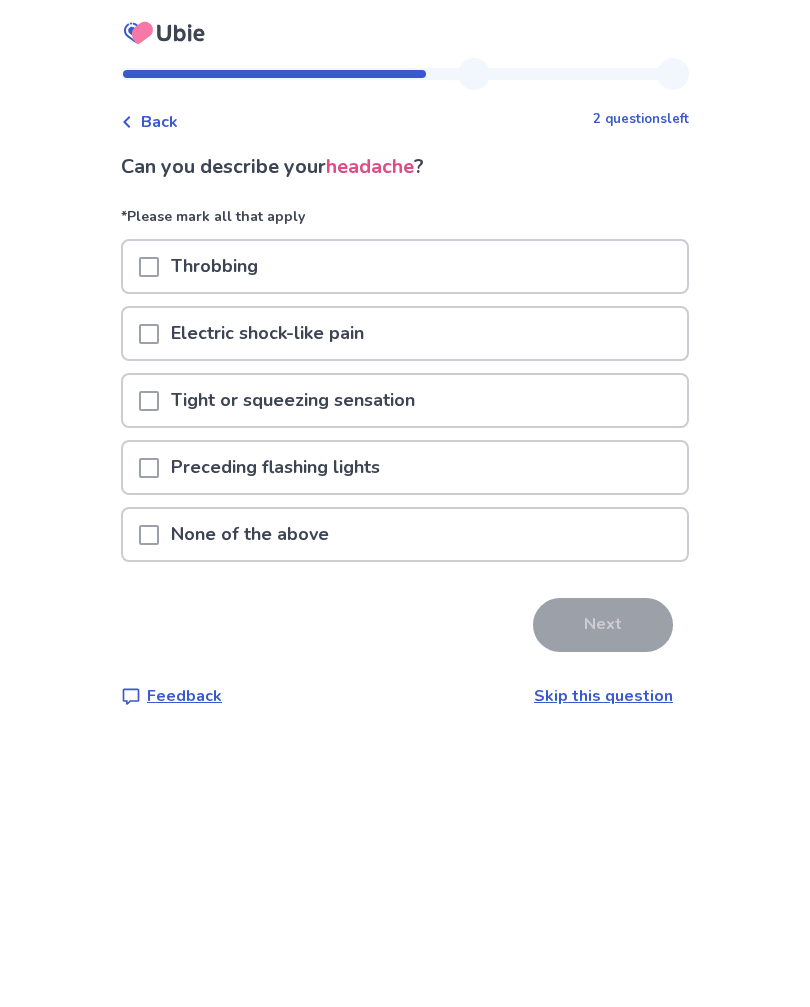 click at bounding box center (149, 535) 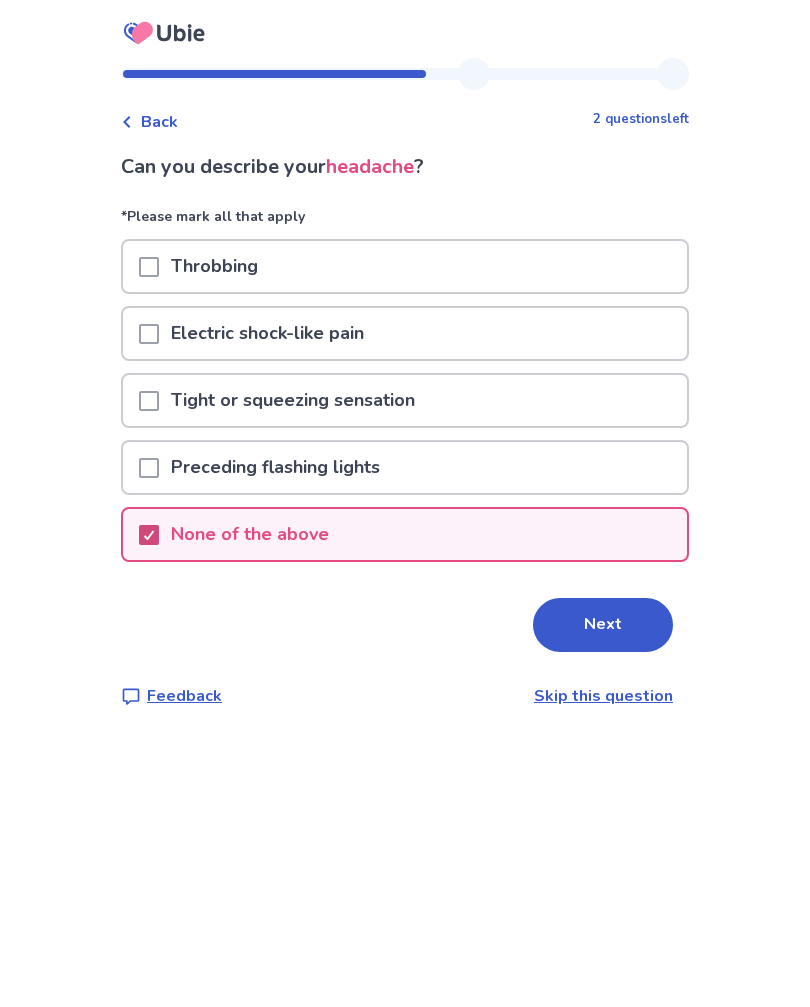 click on "Next" at bounding box center [603, 625] 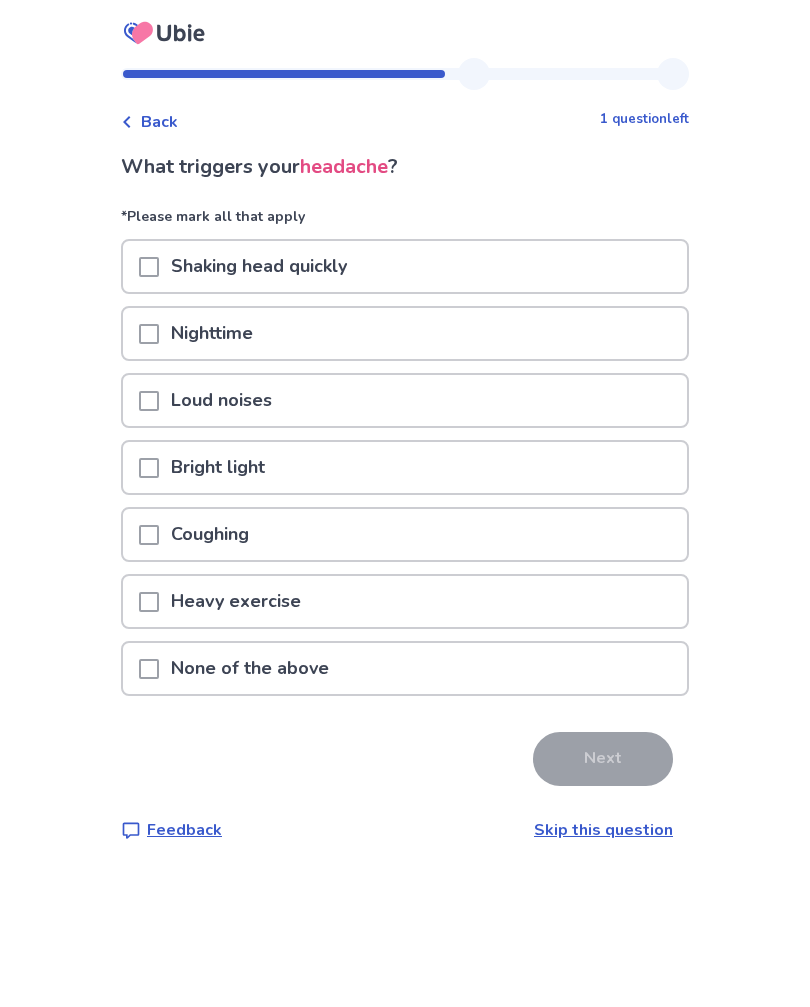 click at bounding box center (149, 668) 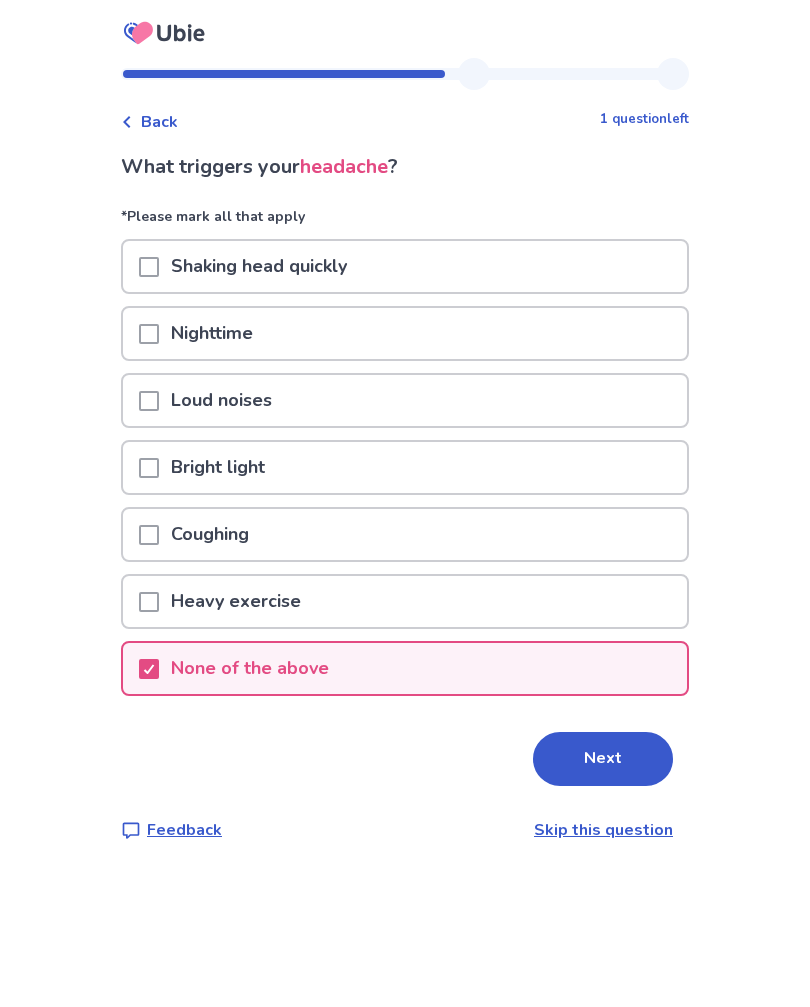 click on "Next" at bounding box center (603, 759) 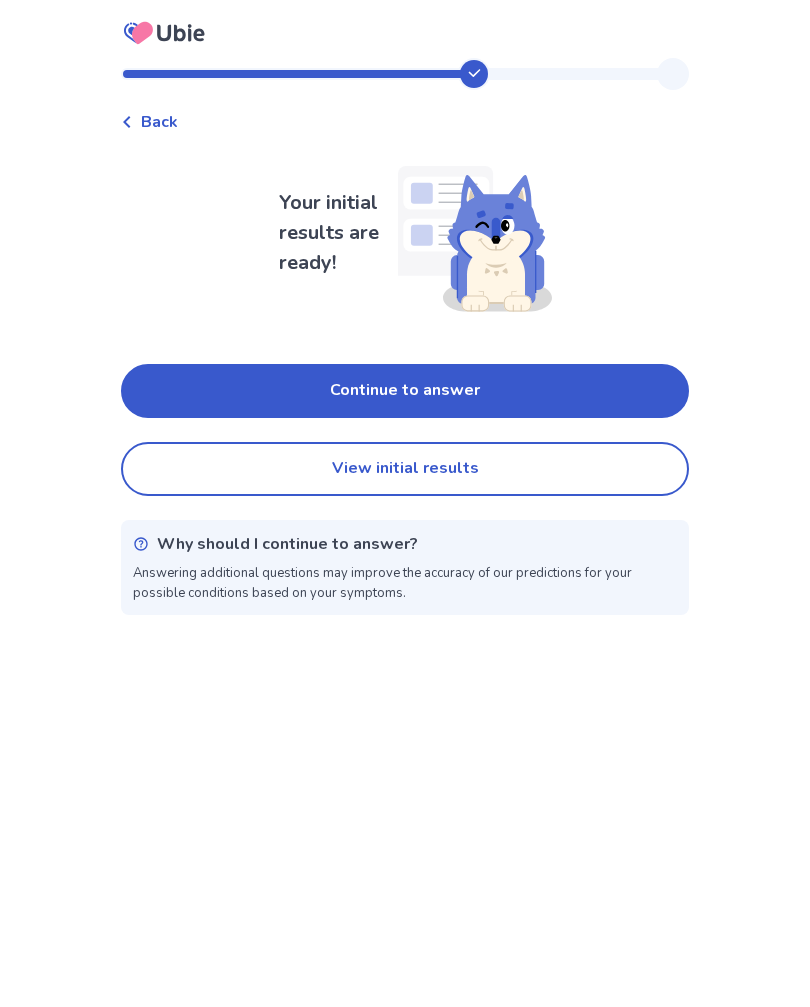 click on "Continue to answer" at bounding box center (405, 391) 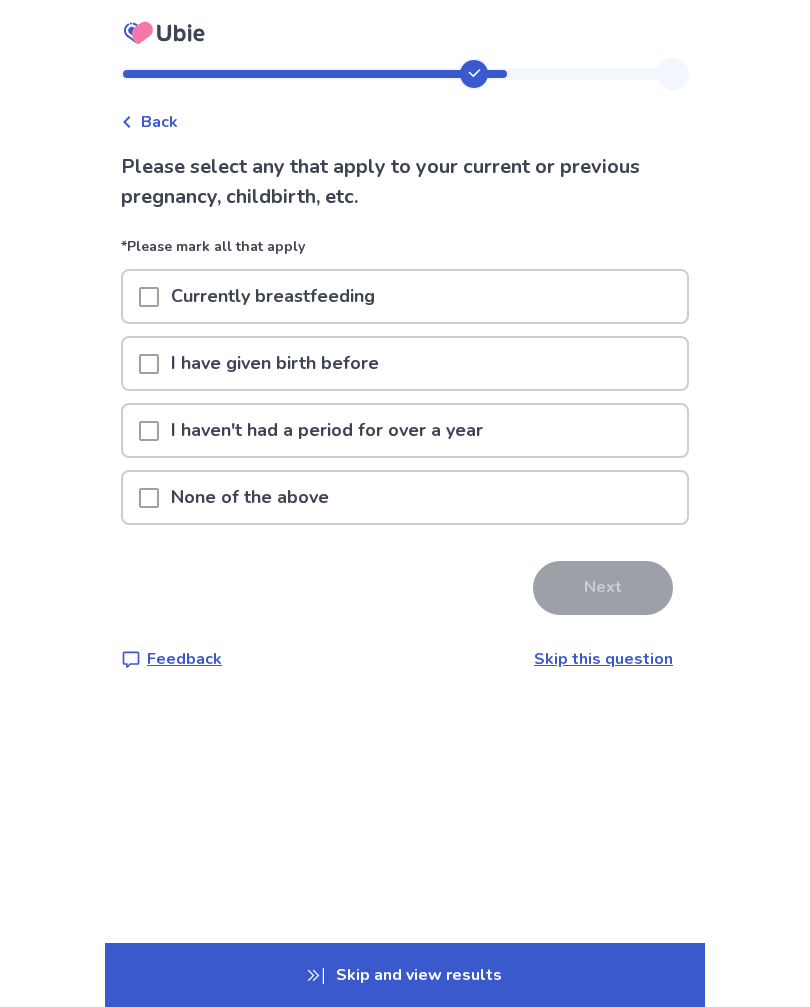 click on "Skip this question" at bounding box center [603, 659] 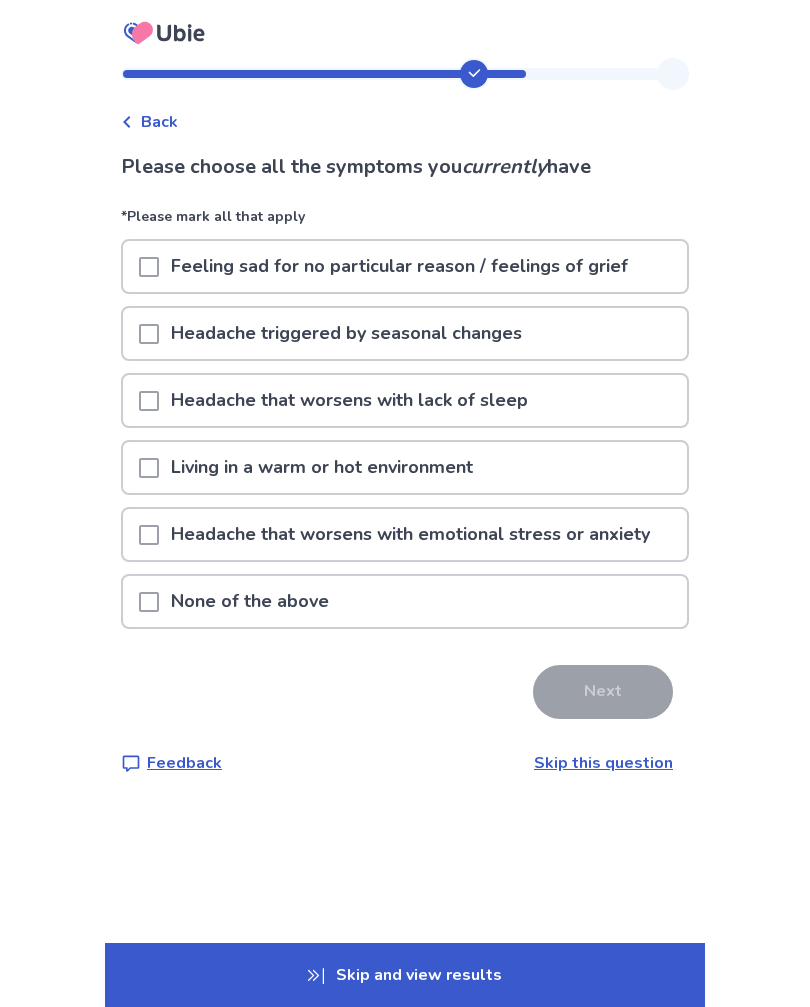 click on "Skip this question" at bounding box center (603, 763) 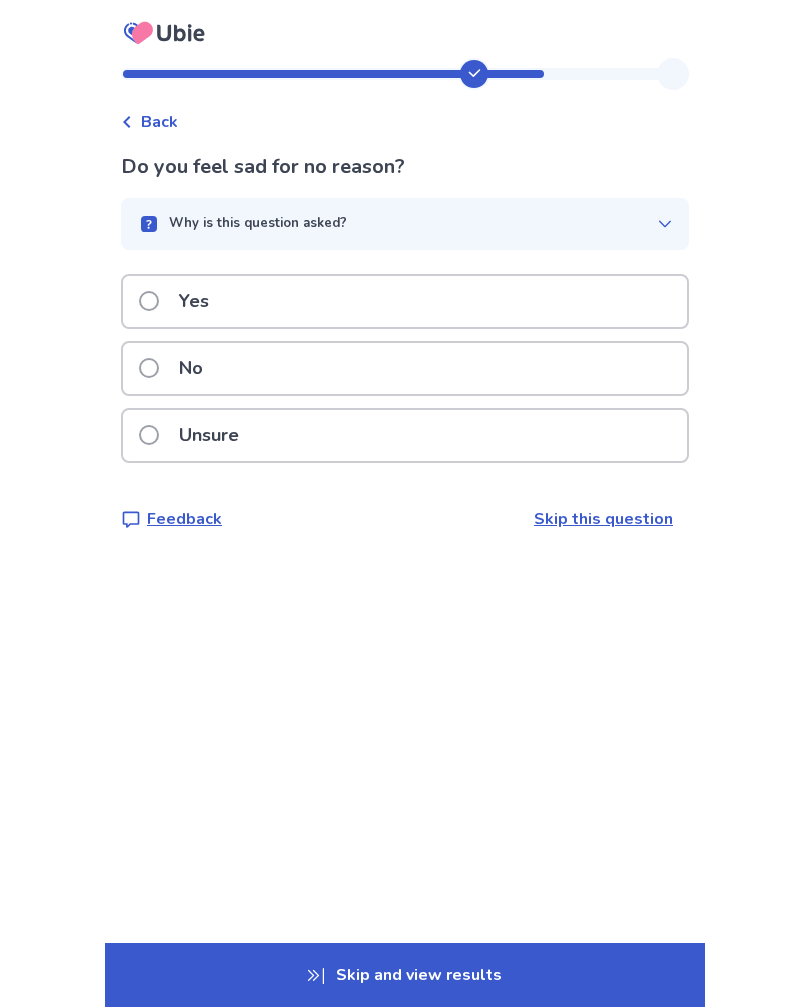 click on "Skip this question" at bounding box center (603, 519) 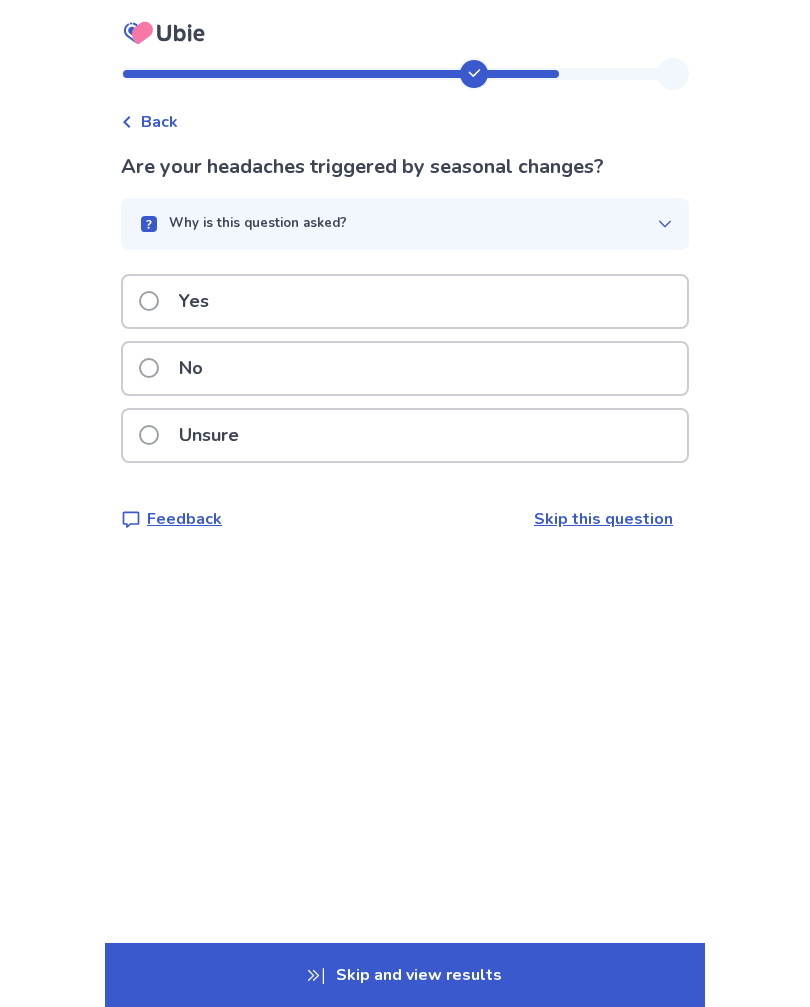 click on "Skip this question" at bounding box center [603, 519] 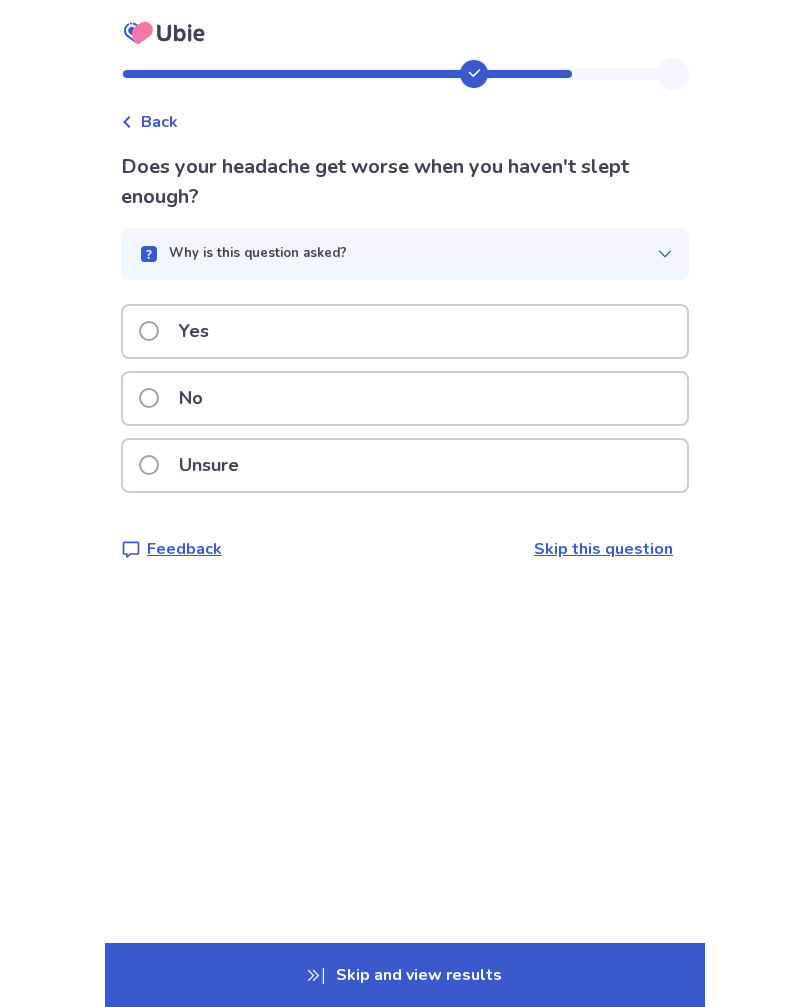 click on "Skip this question" at bounding box center [603, 549] 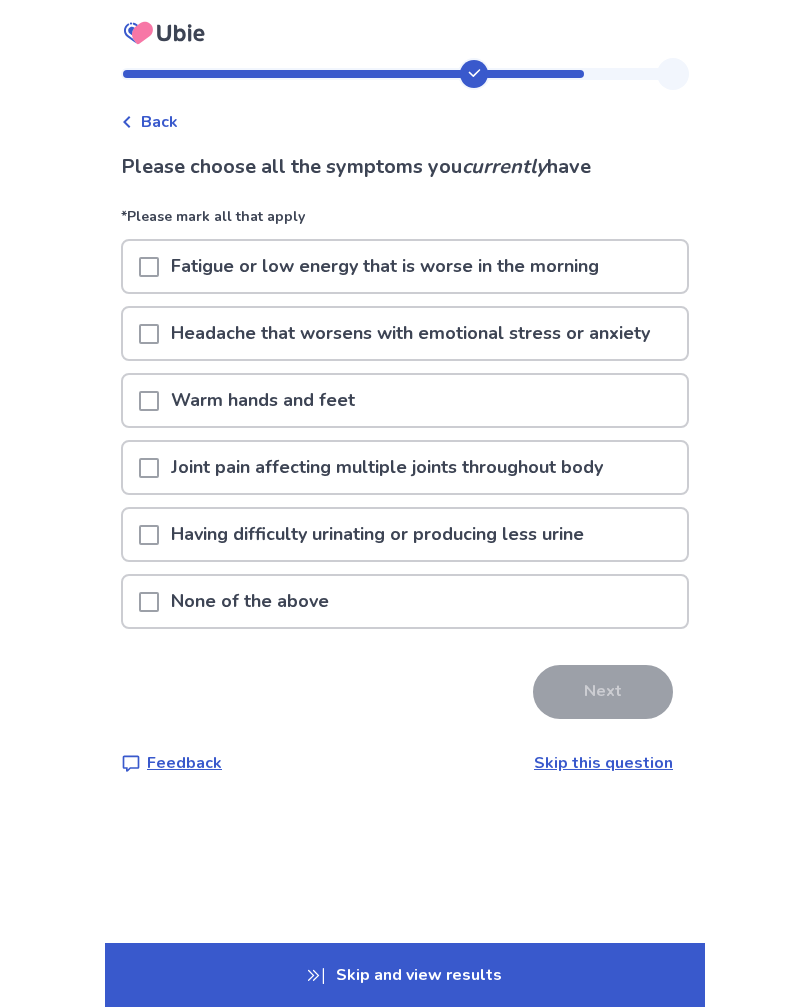 click at bounding box center (149, 267) 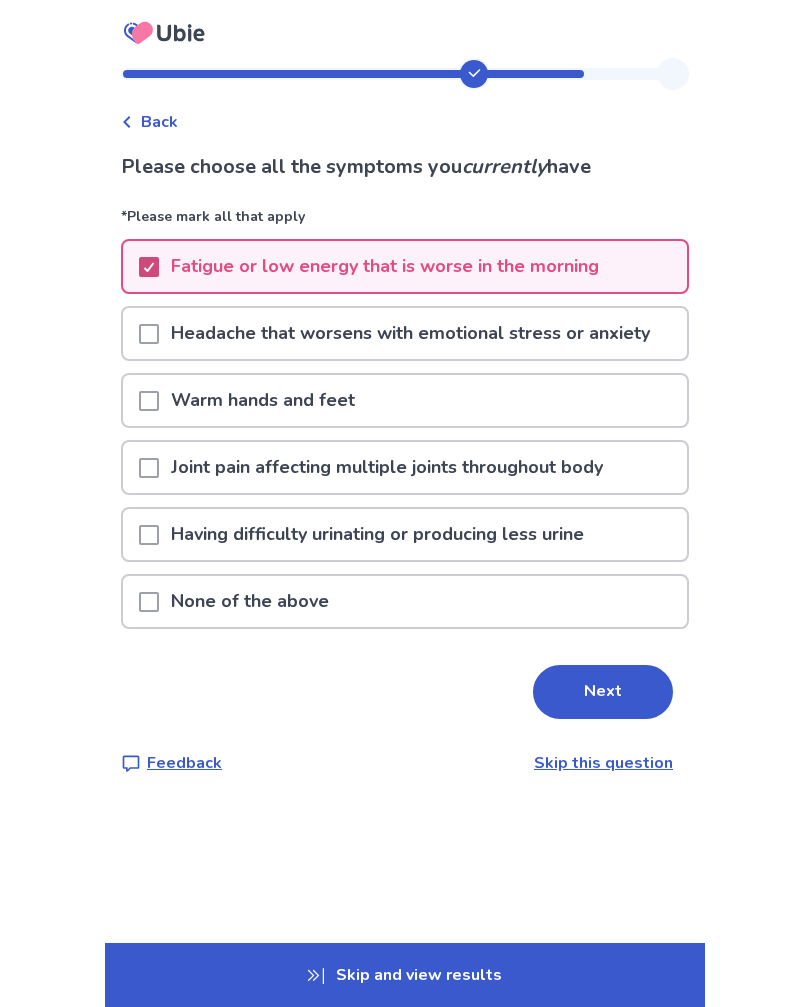 click at bounding box center [149, 266] 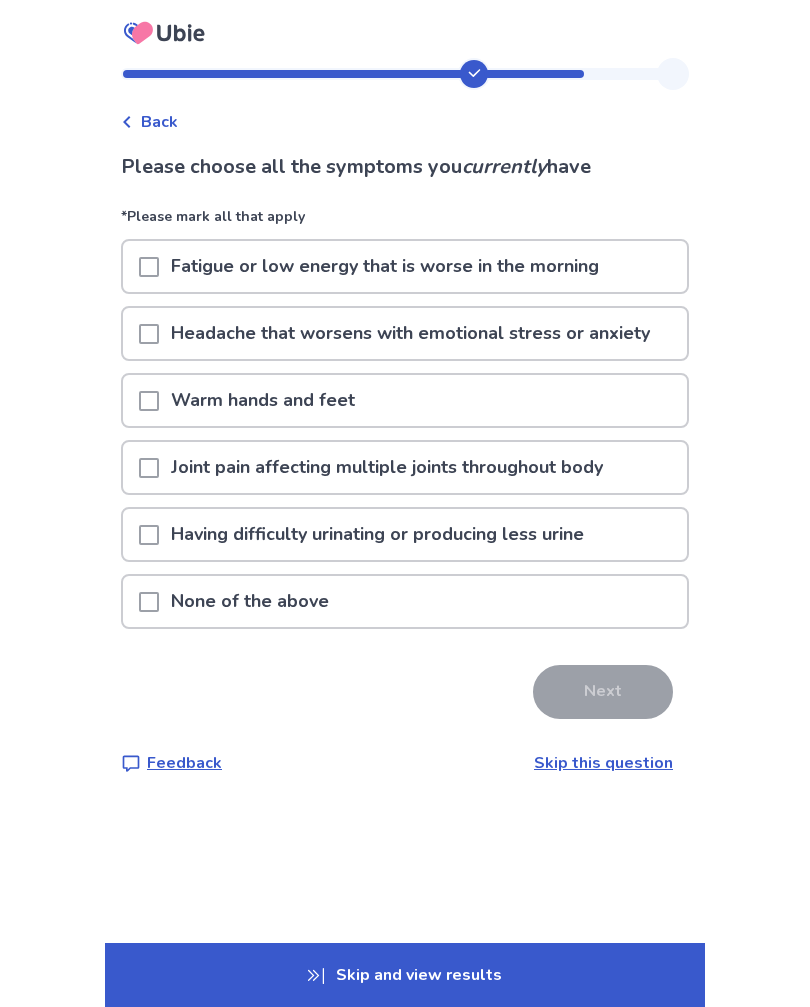 click on "Skip this question" at bounding box center (603, 763) 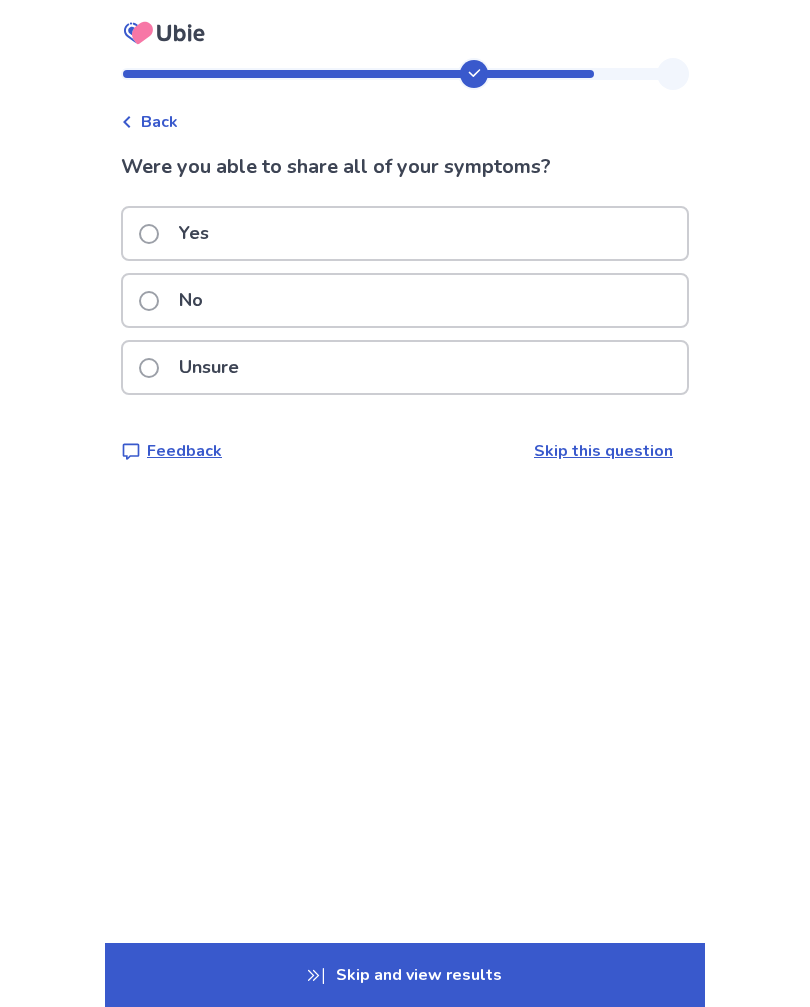 click at bounding box center (149, 301) 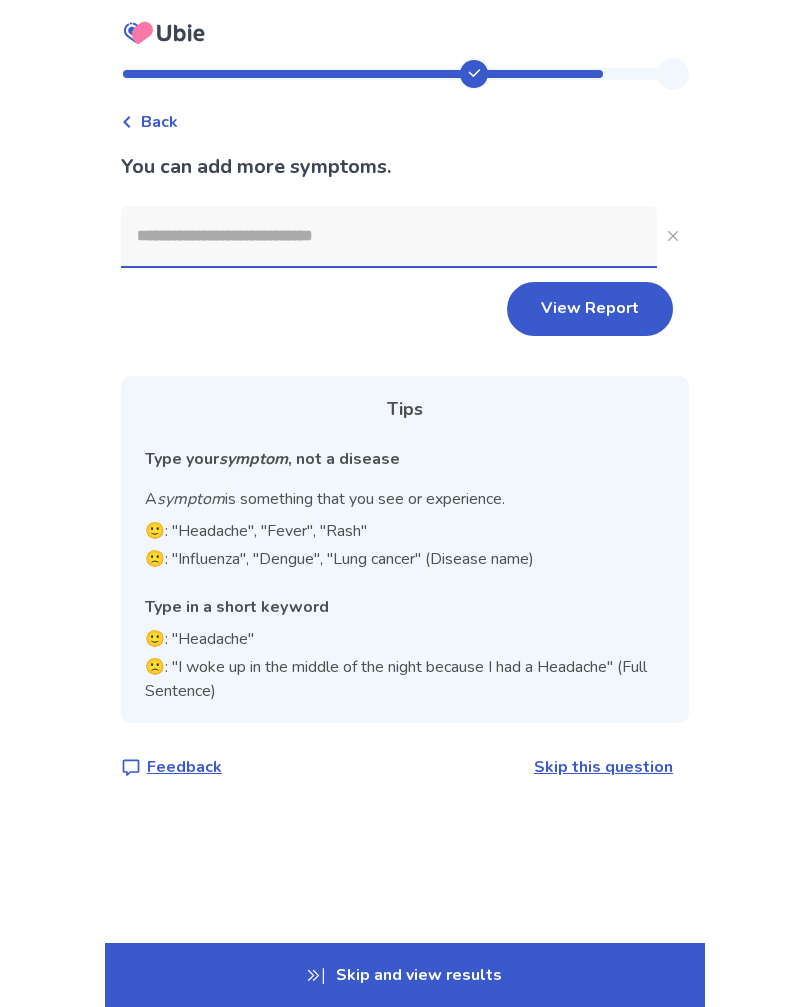 click 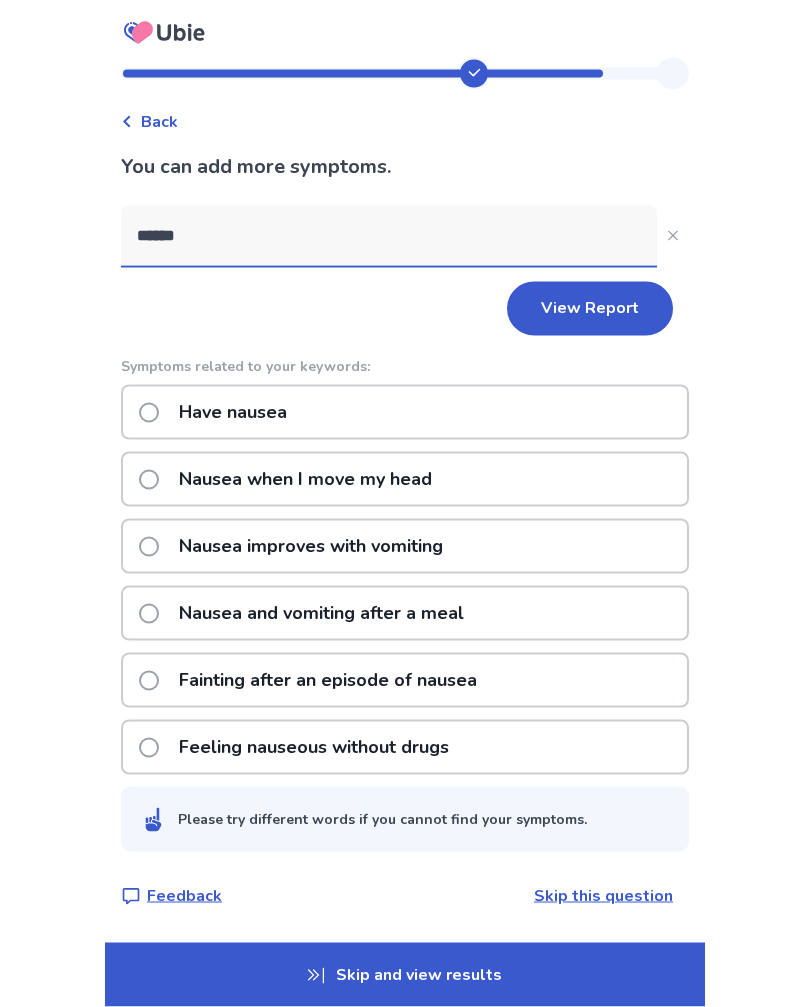 type on "******" 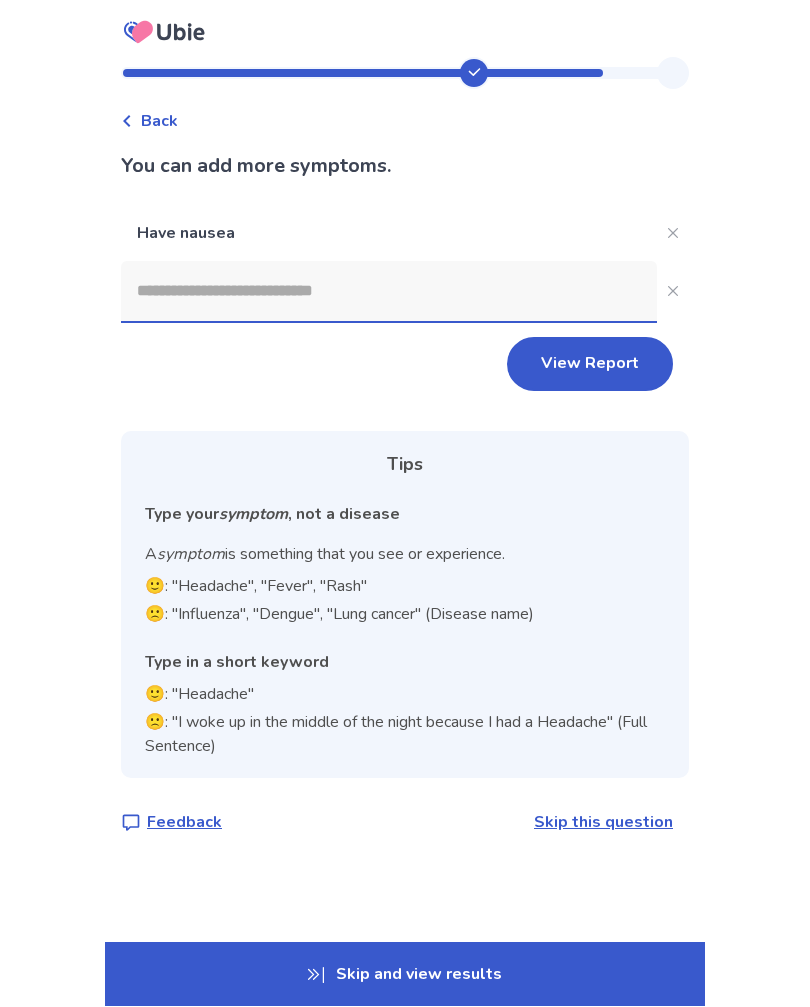 scroll, scrollTop: 1, scrollLeft: 0, axis: vertical 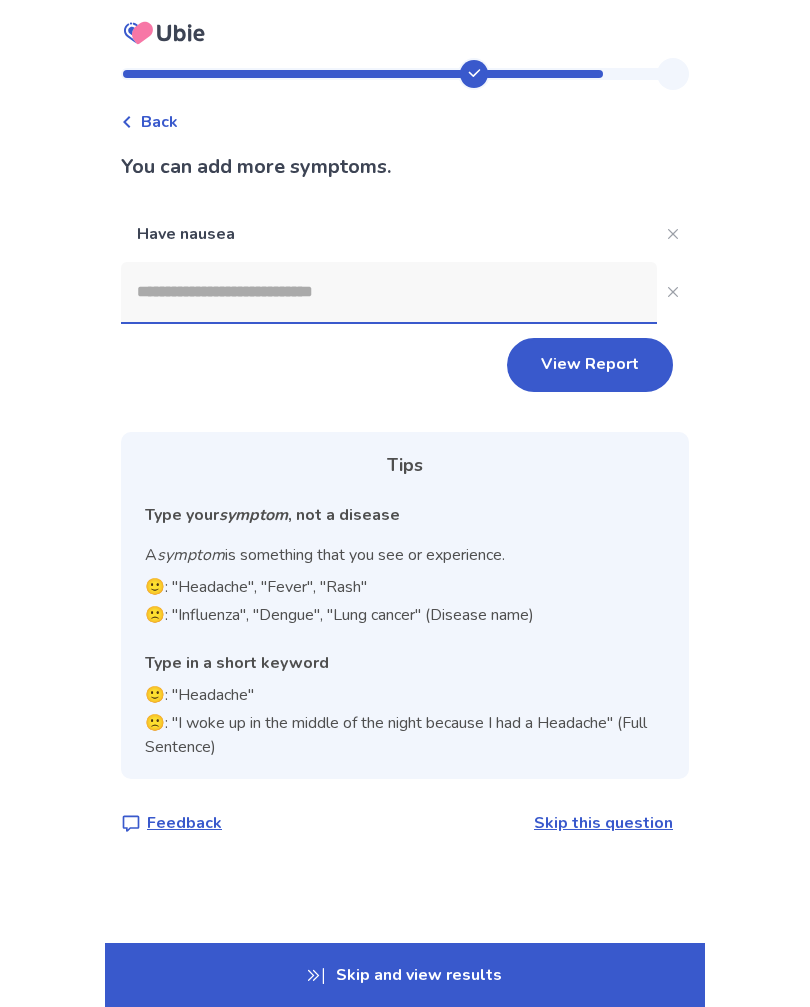 click 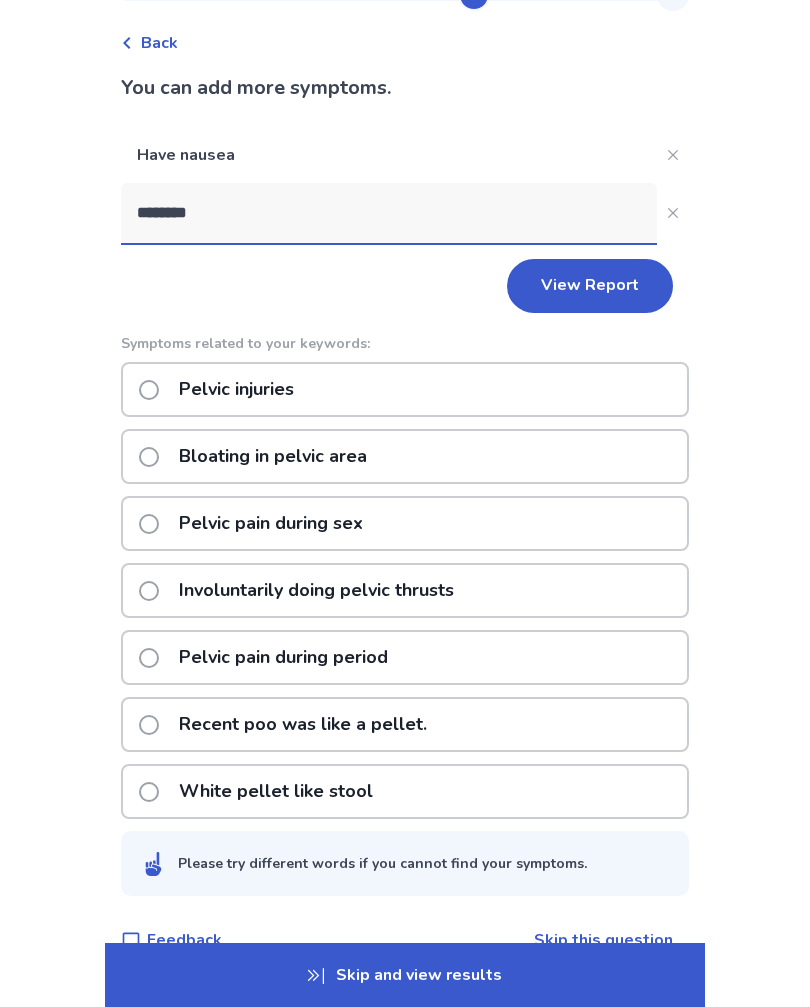 scroll, scrollTop: 0, scrollLeft: 0, axis: both 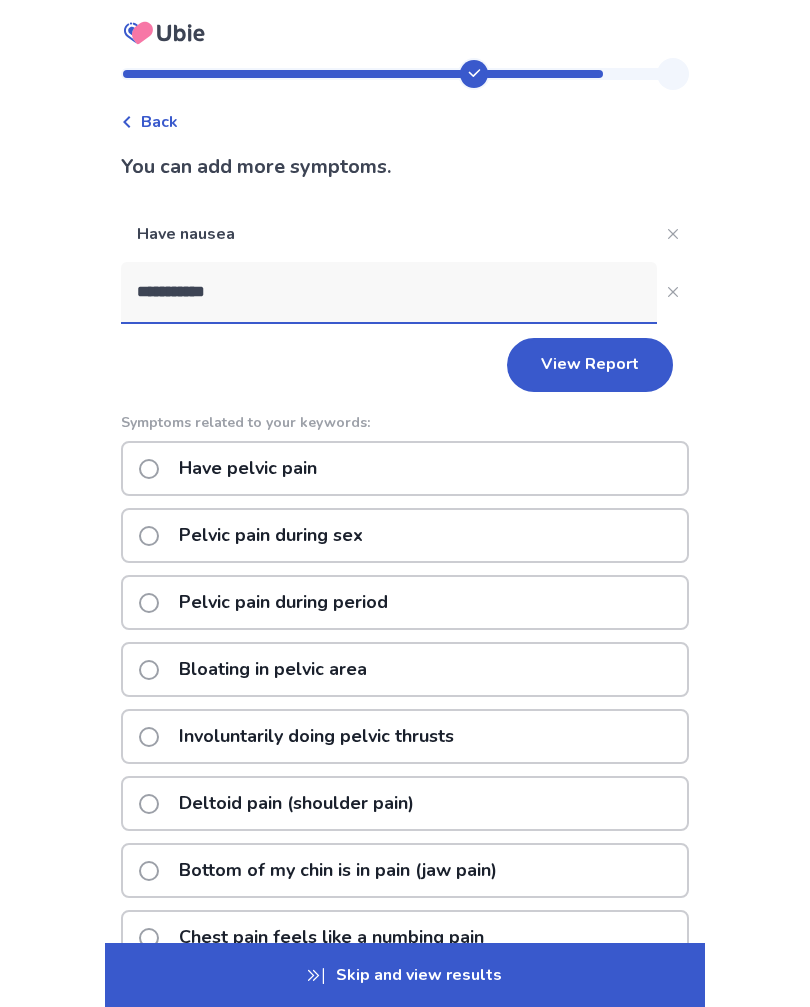 type on "**********" 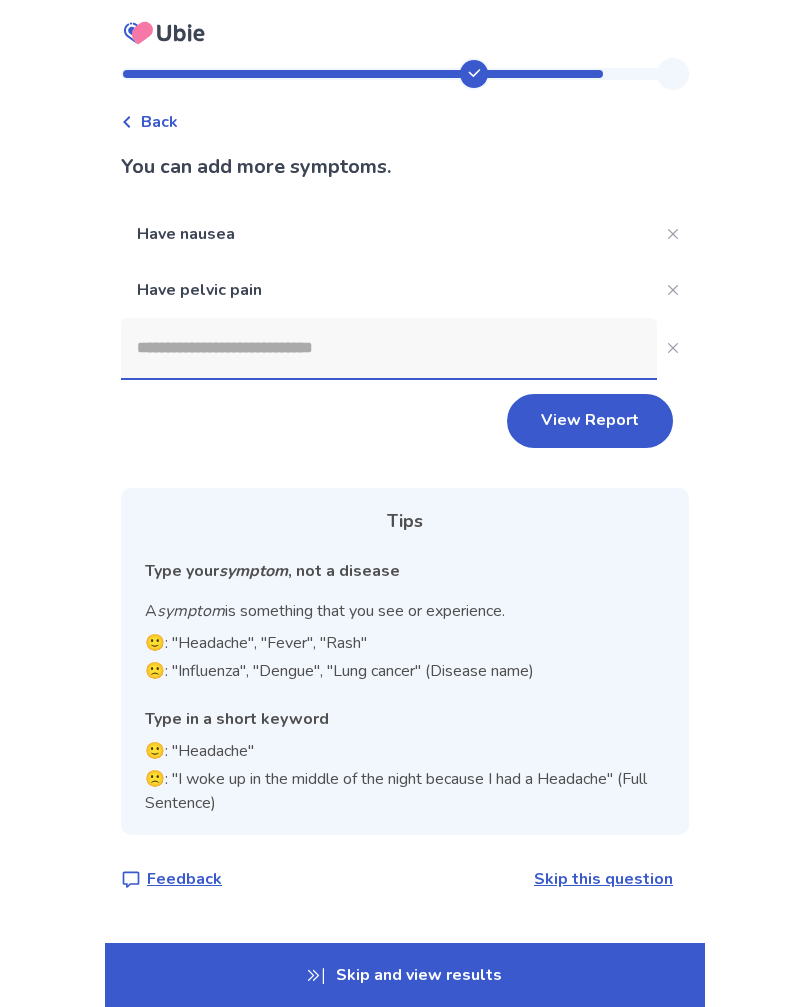click on "View Report" 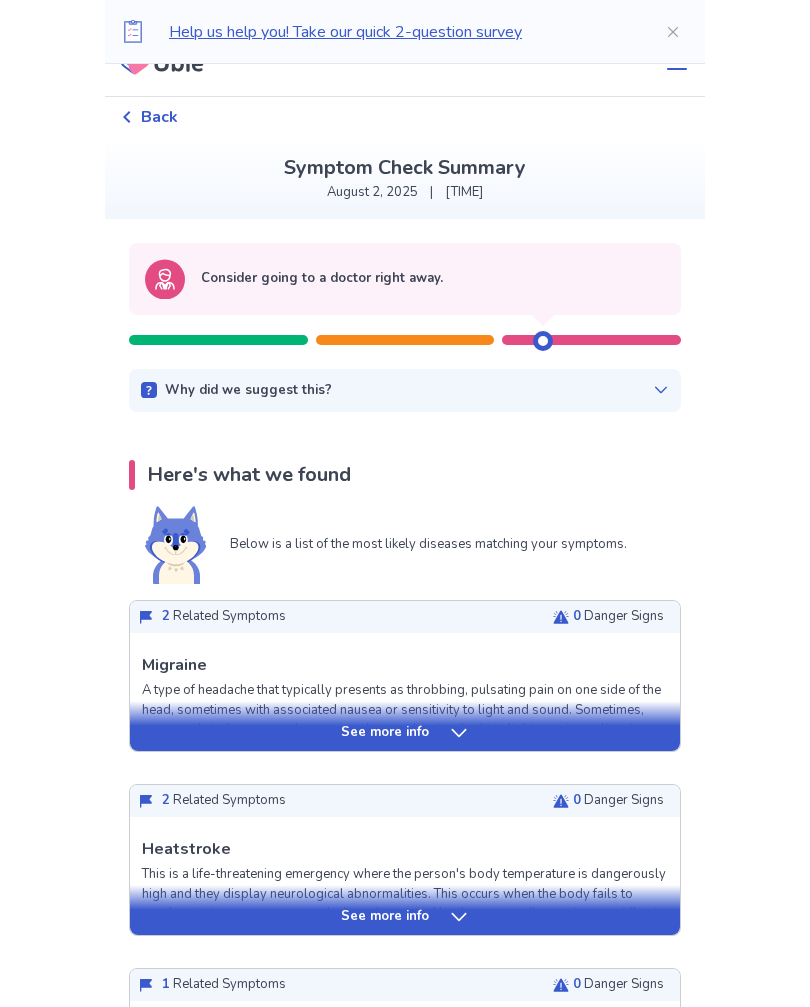 scroll, scrollTop: 7, scrollLeft: 0, axis: vertical 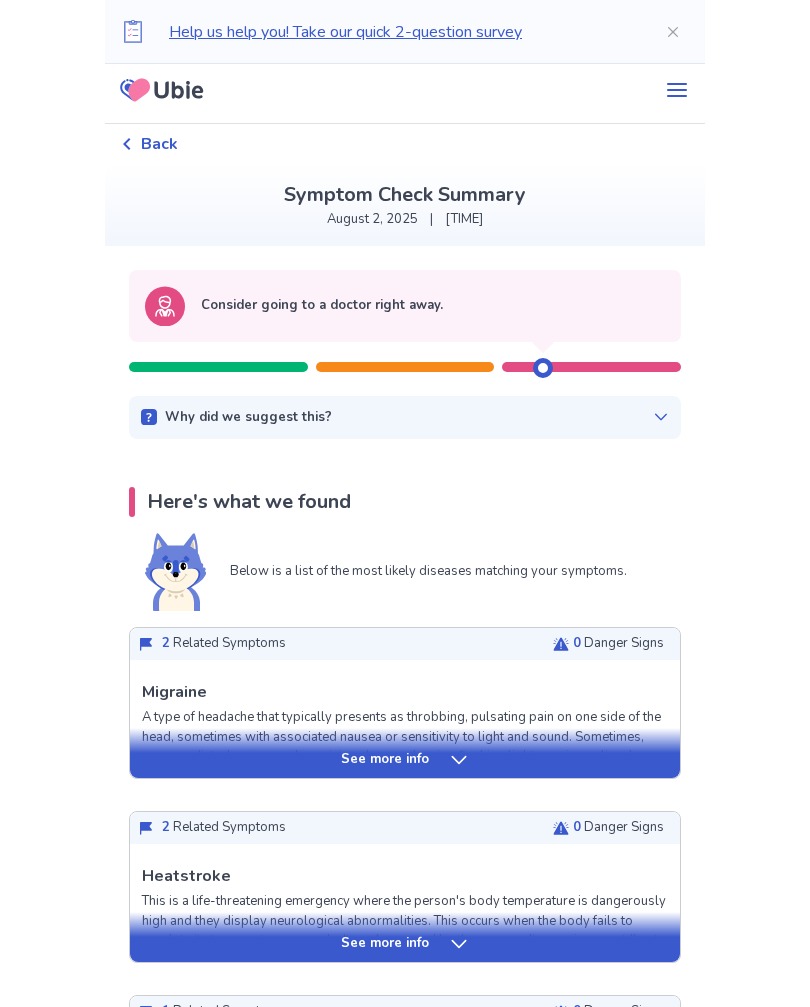 click on "Why did we suggest this?" at bounding box center [248, 418] 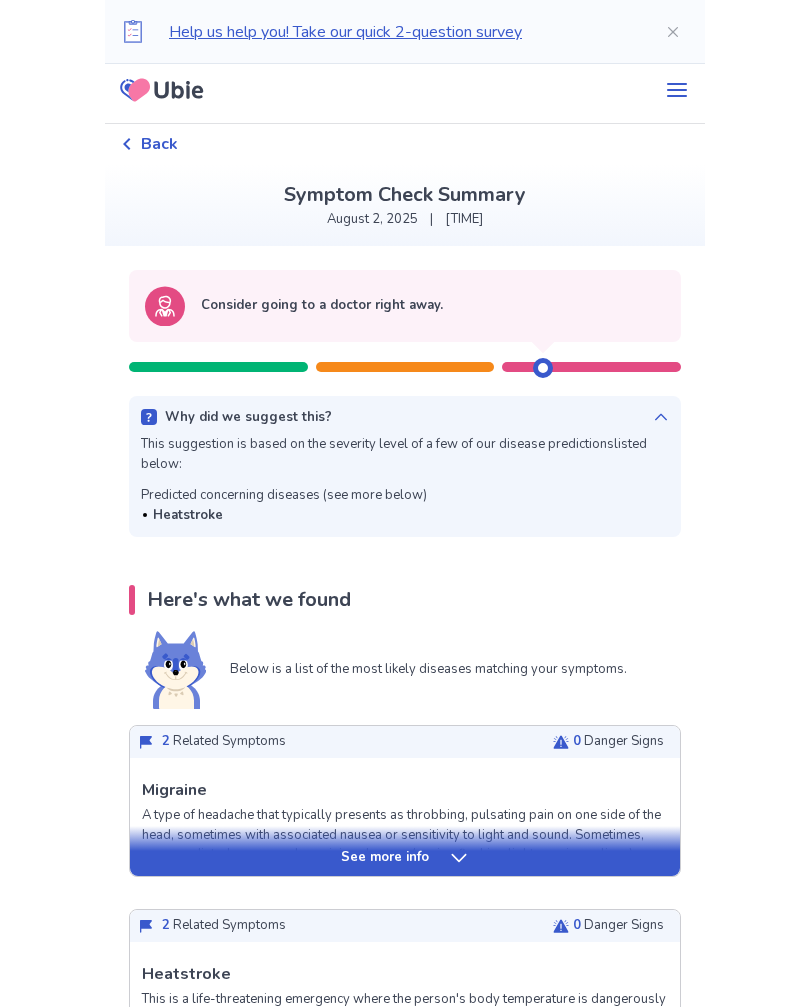 click on "Help us help you! Take our quick 2-question survey Back Symptom Check Summary [MONTH] 2, 2025 | [TIME] Consider going to a doctor right away. Why did we suggest this?   This suggestion is based on the severity level of a few of   our disease predictions  listed below: Predicted concerning diseases (see more below)
Heatstroke Here's what we found Below is a list of the most likely diseases matching your symptoms. 2   Related Symptoms 0   Danger Signs See more info Migraine A type of headache that typically presents as throbbing, pulsating pain on one side of the head, sometimes with associated nausea or sensitivity to light and sound. Sometimes, sensory disturbances, such as vision changes (seeing flashing lights or zigzag lines), can occur before the headache. The pain may worsen on exposure to bright lights or loud noise. Triggers for migraine include stress, poor sleep, caffeine, and hormonal changes in women. Related Symptoms bold . Fatigue or low energy that is worse in the morning Headache Danger Signs" at bounding box center [405, 3079] 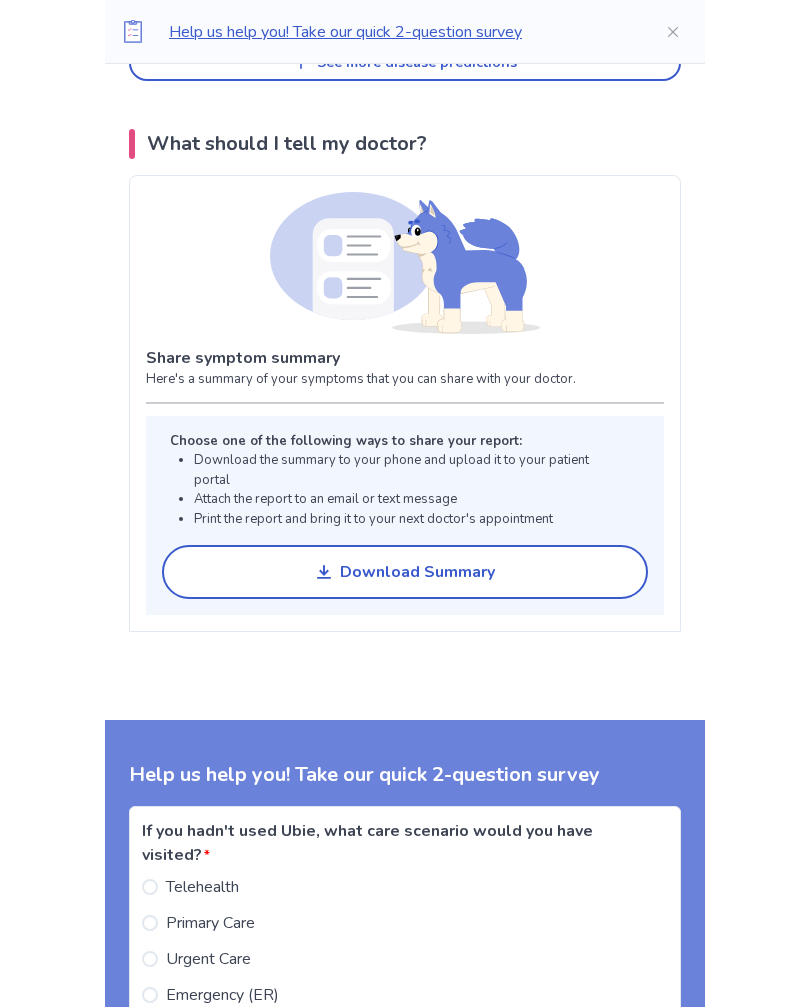 scroll, scrollTop: 1423, scrollLeft: 0, axis: vertical 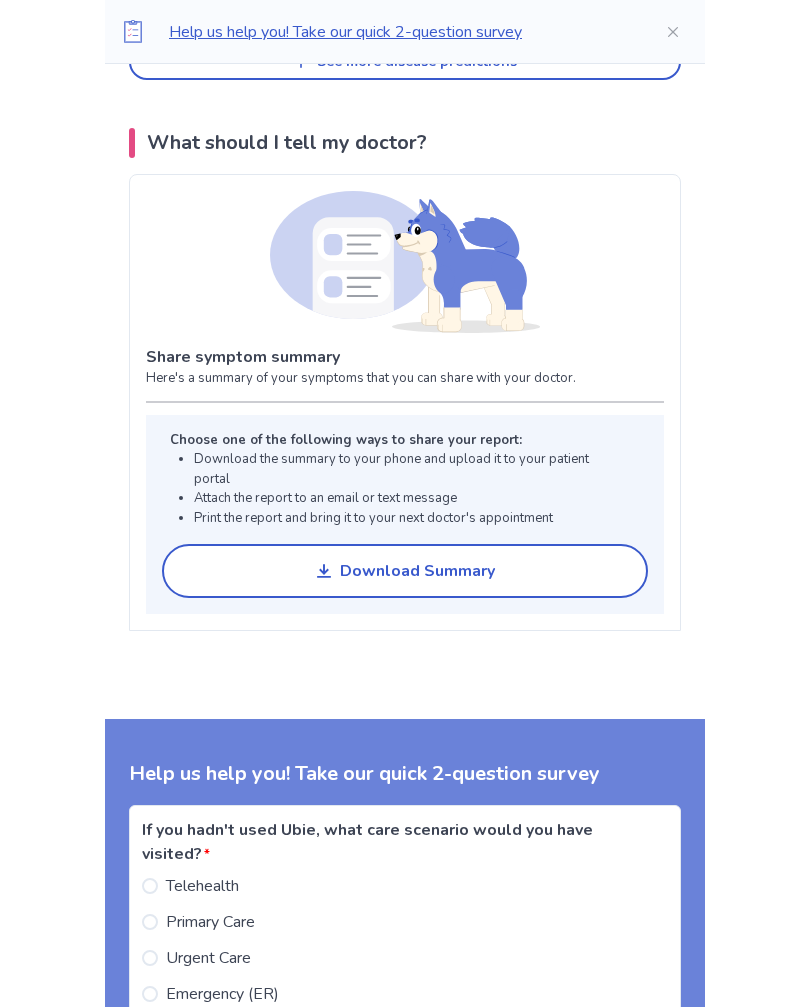 click on "Download Summary" at bounding box center (405, 572) 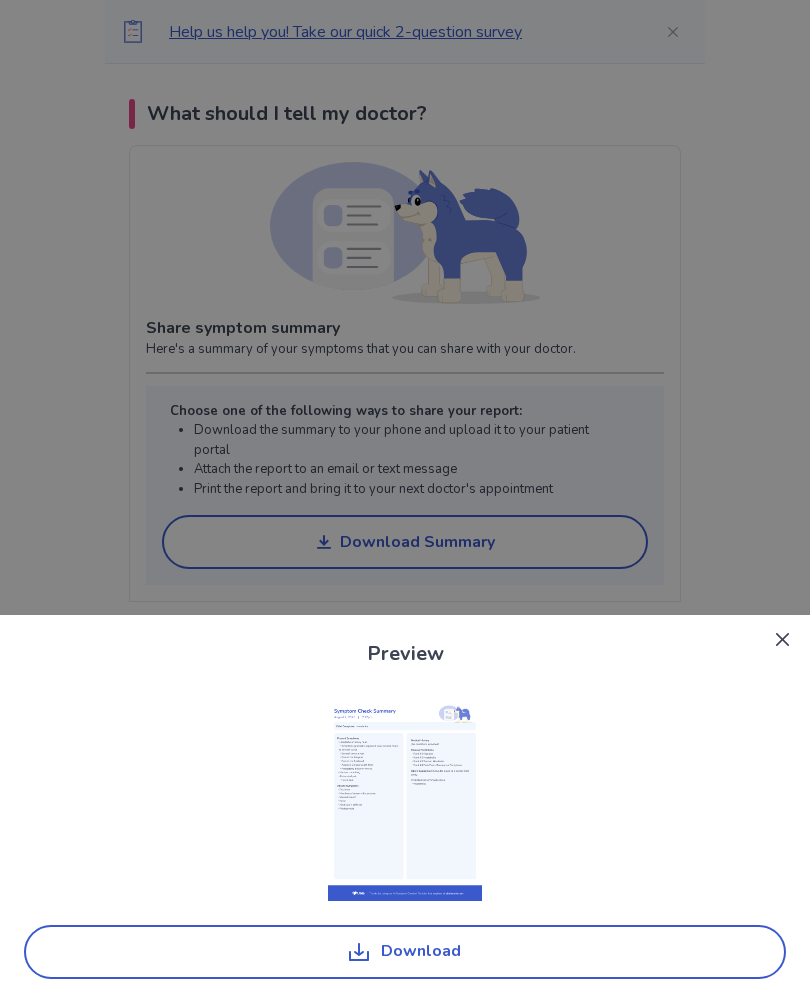 scroll, scrollTop: 1456, scrollLeft: 0, axis: vertical 